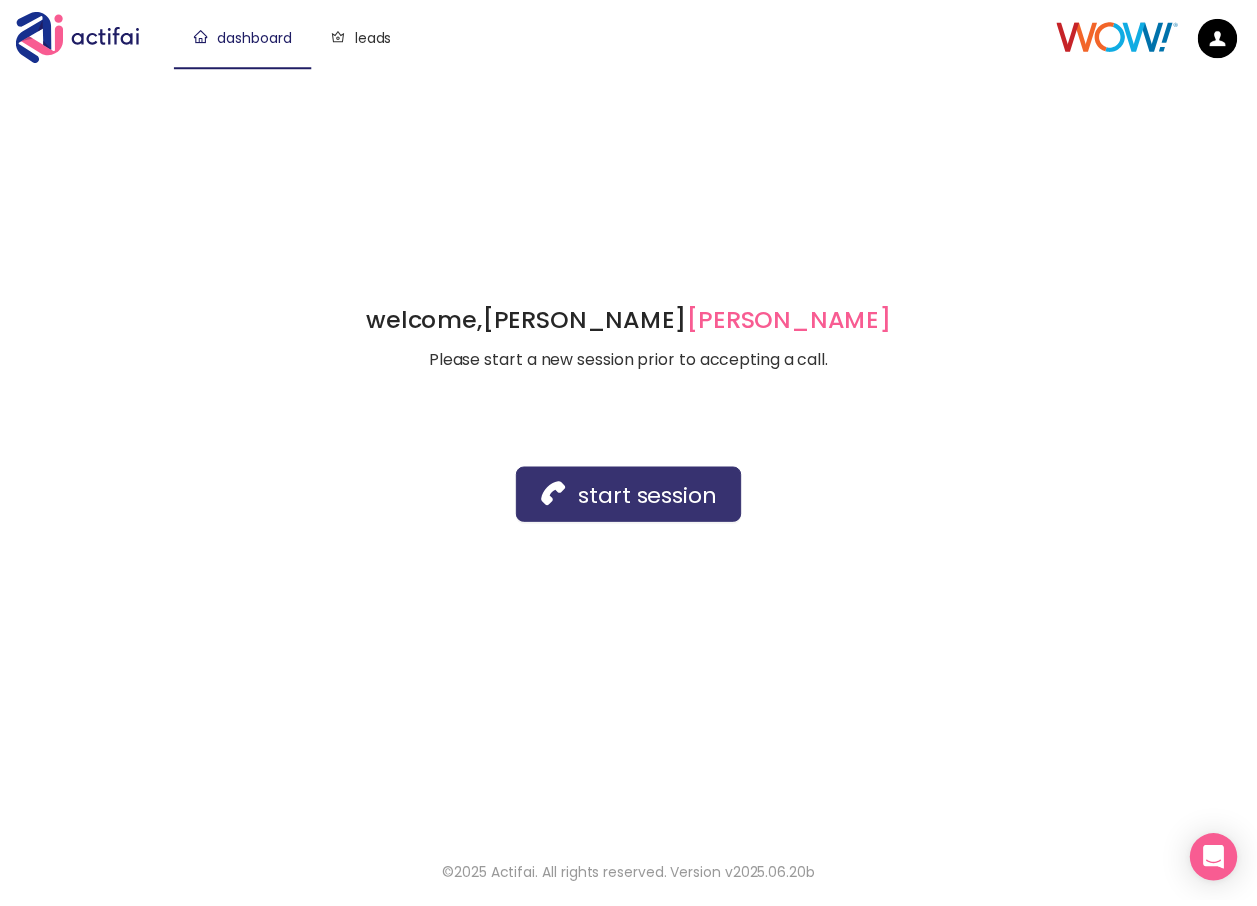 scroll, scrollTop: 0, scrollLeft: 0, axis: both 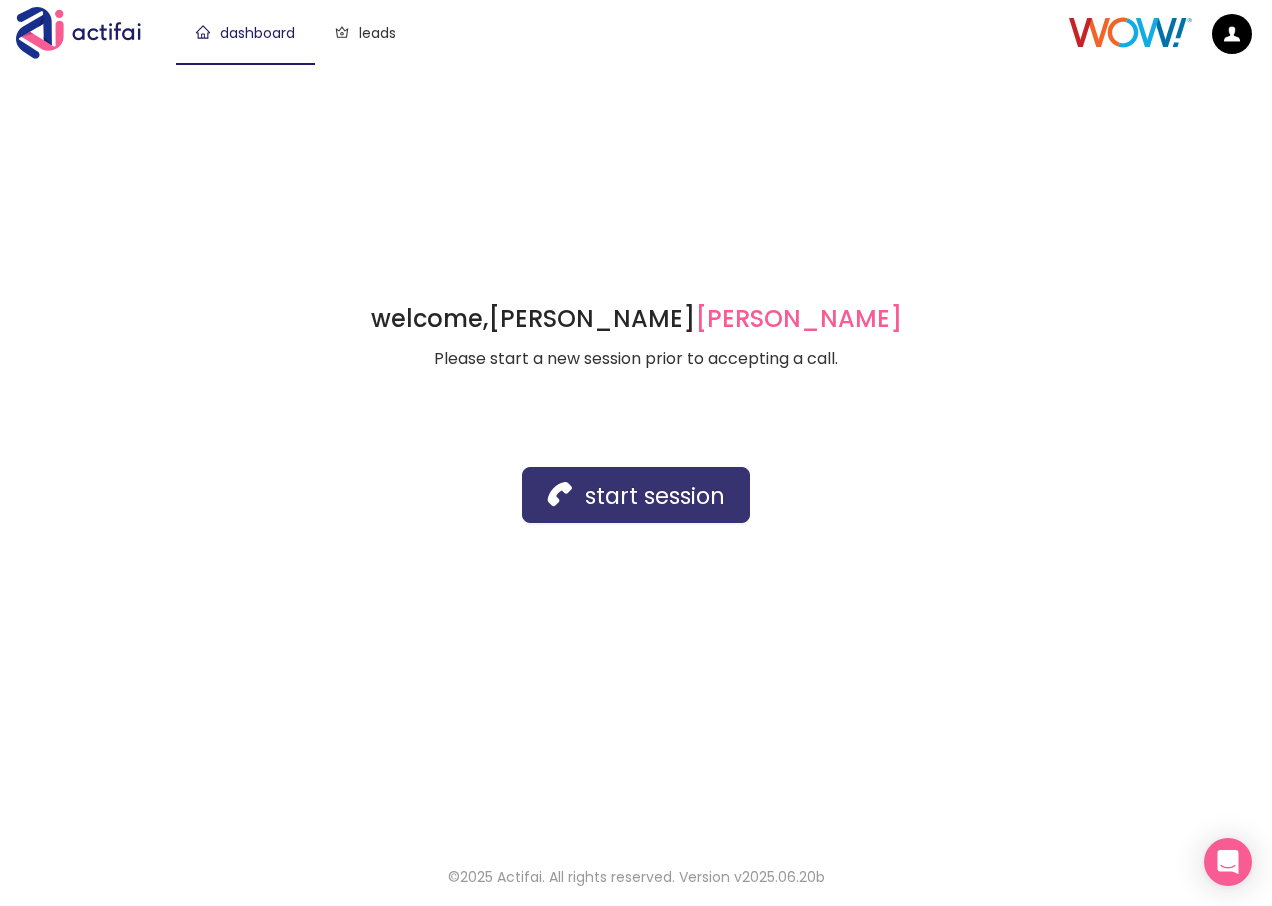 click on "start session" at bounding box center (636, 495) 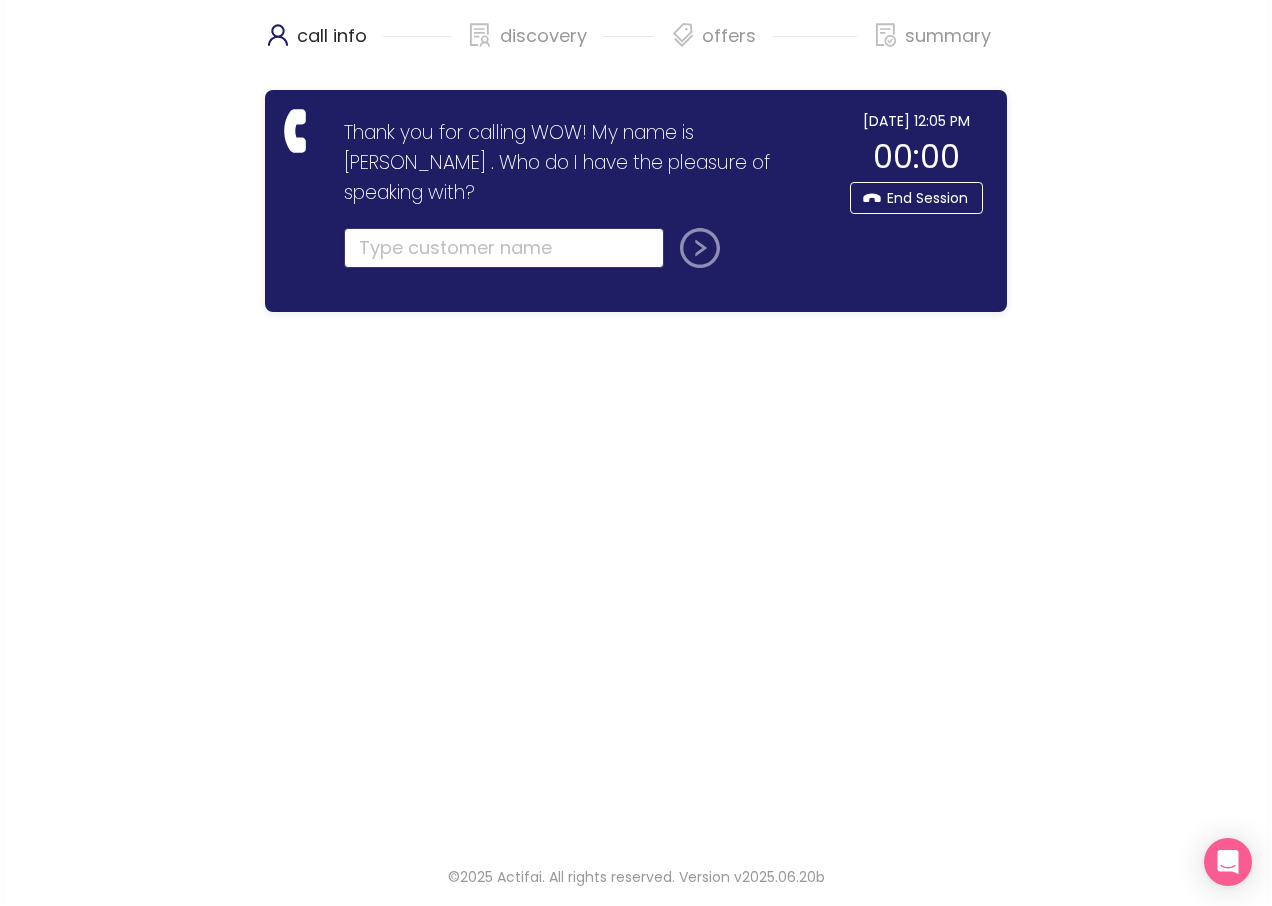click 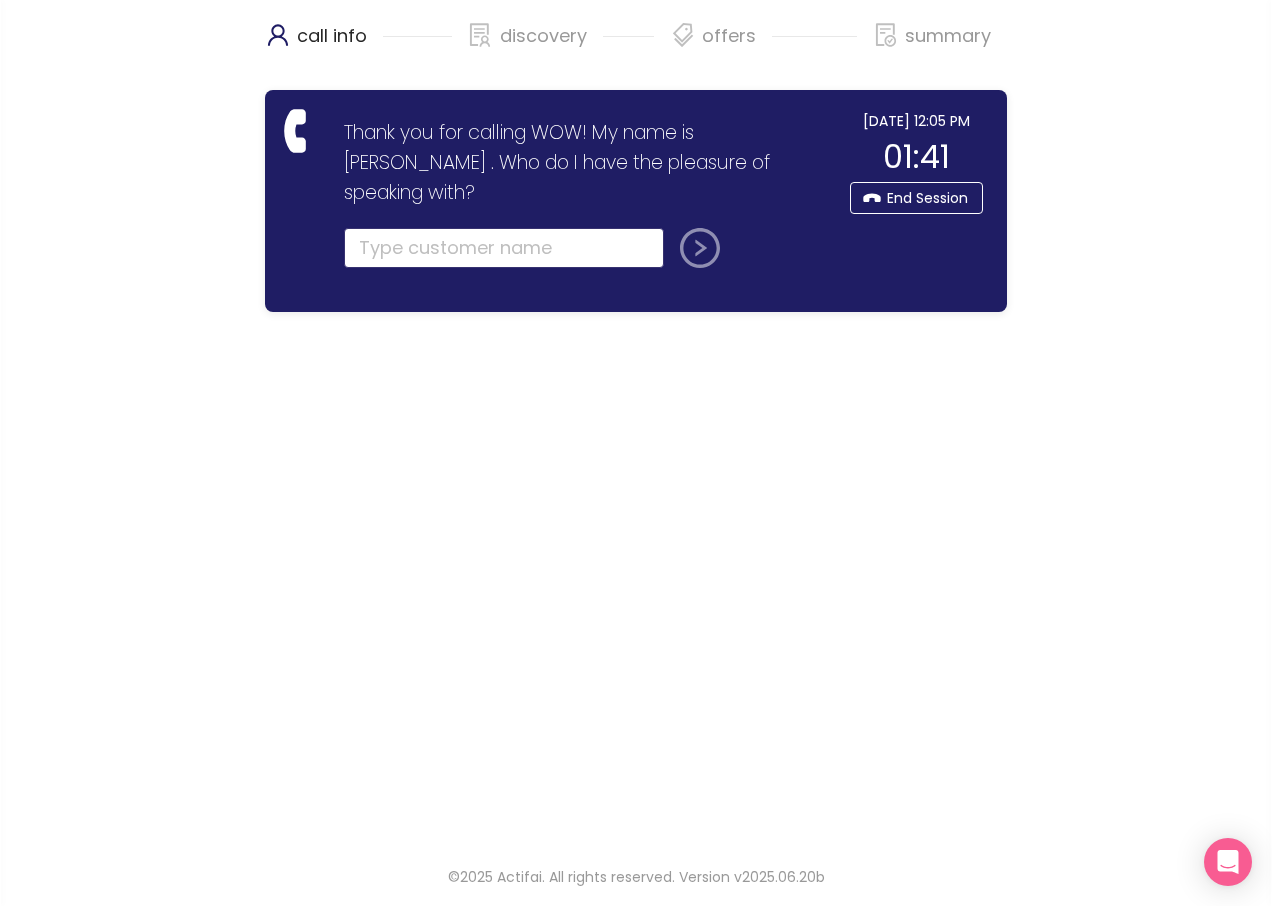 click 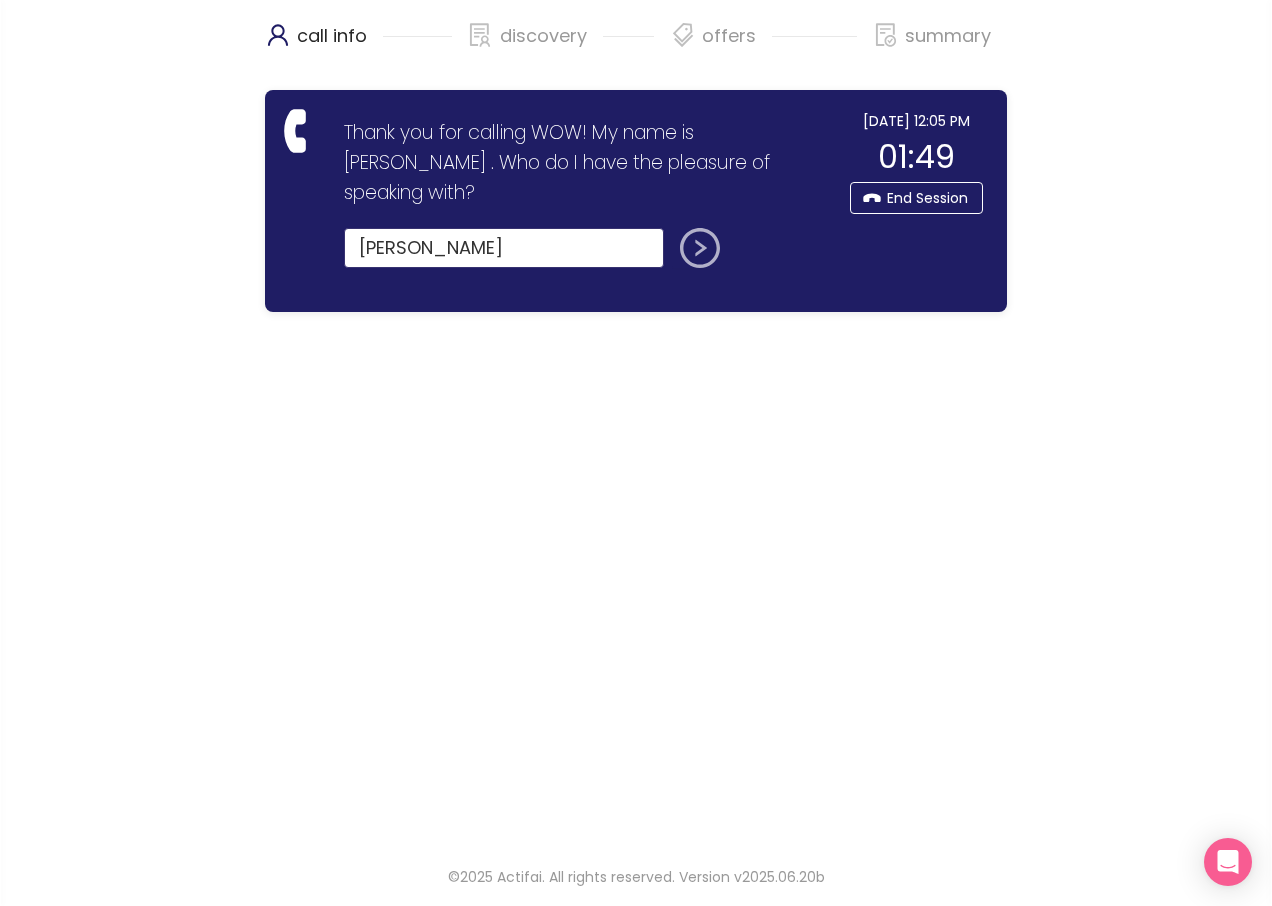 type on "[PERSON_NAME]" 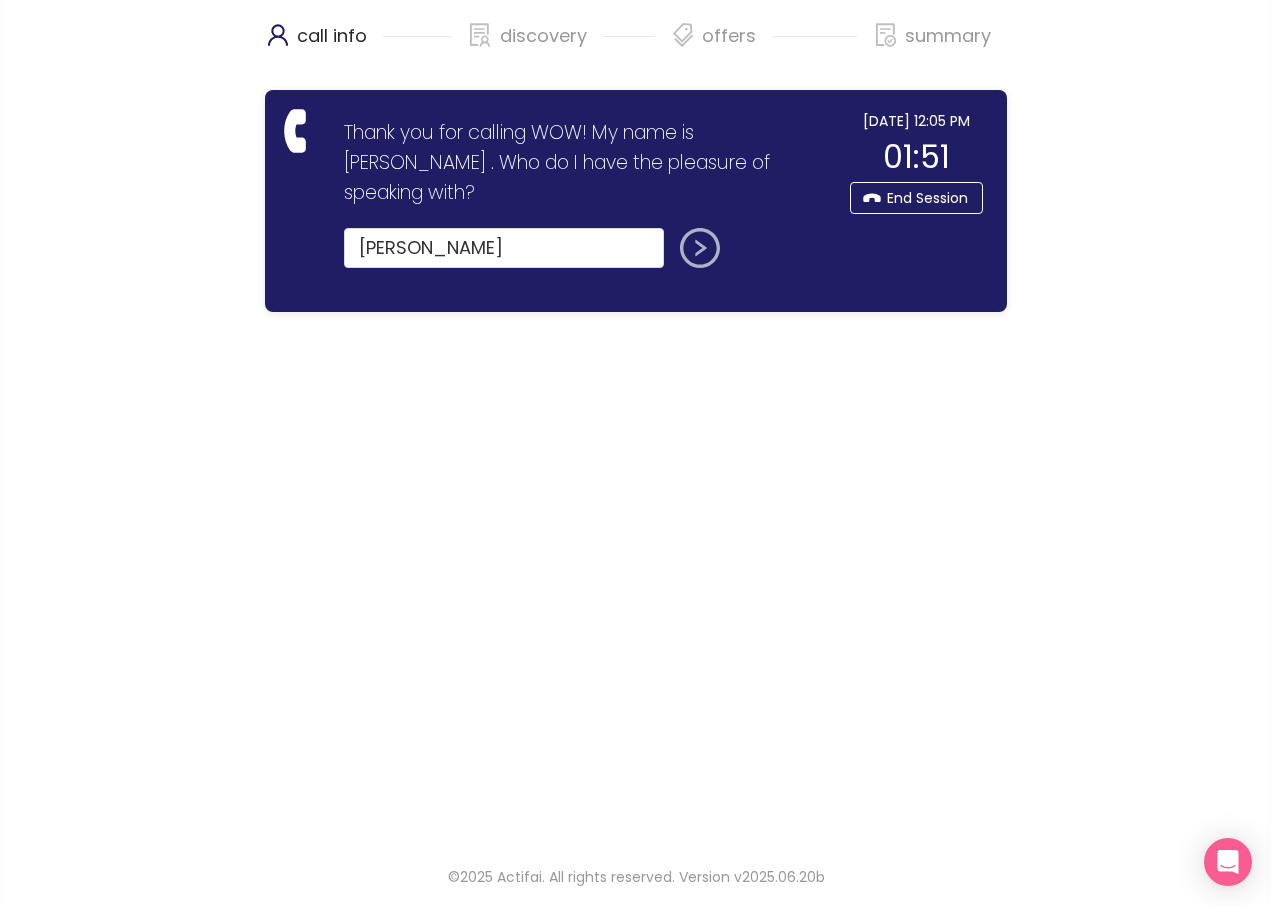 click 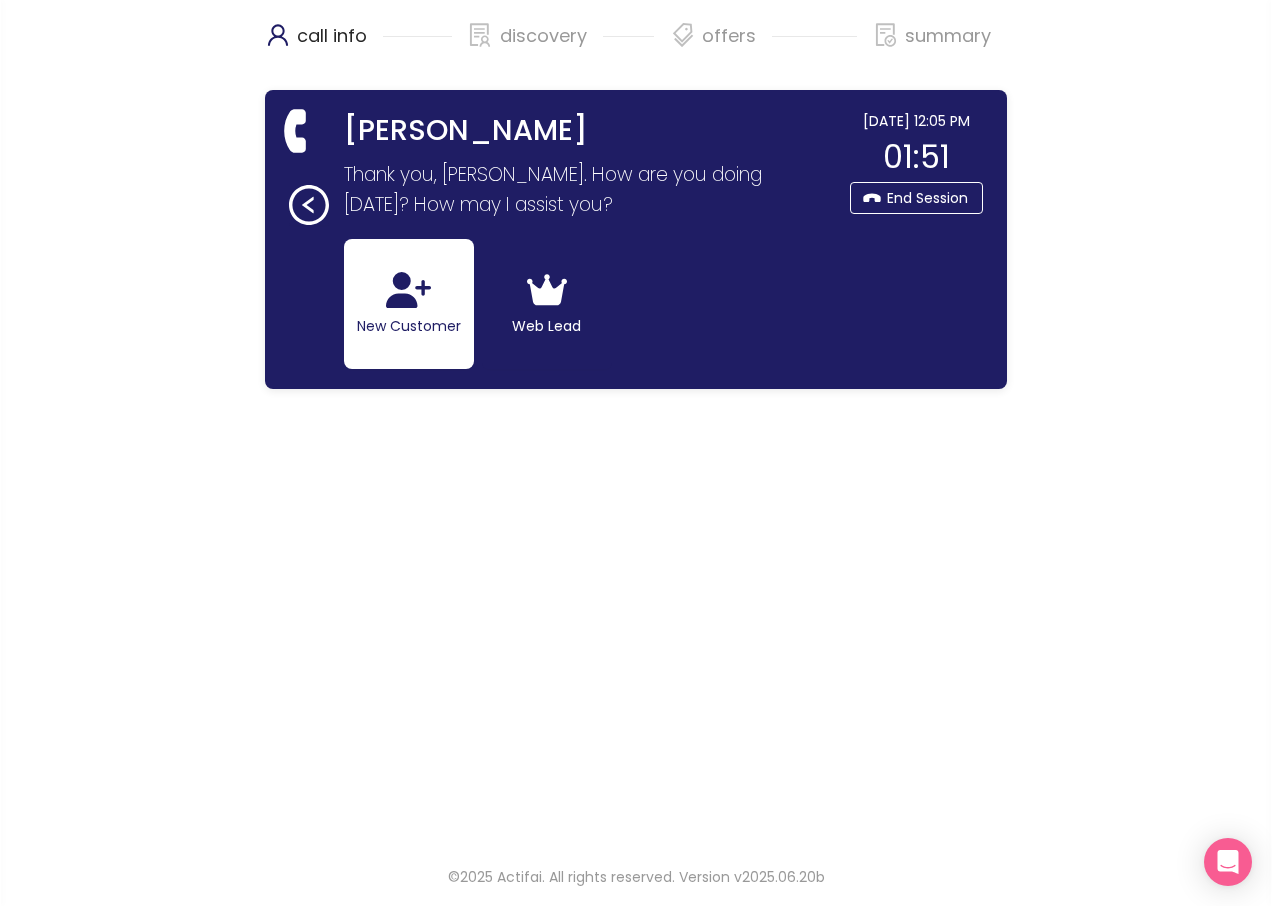 click on "New Customer" 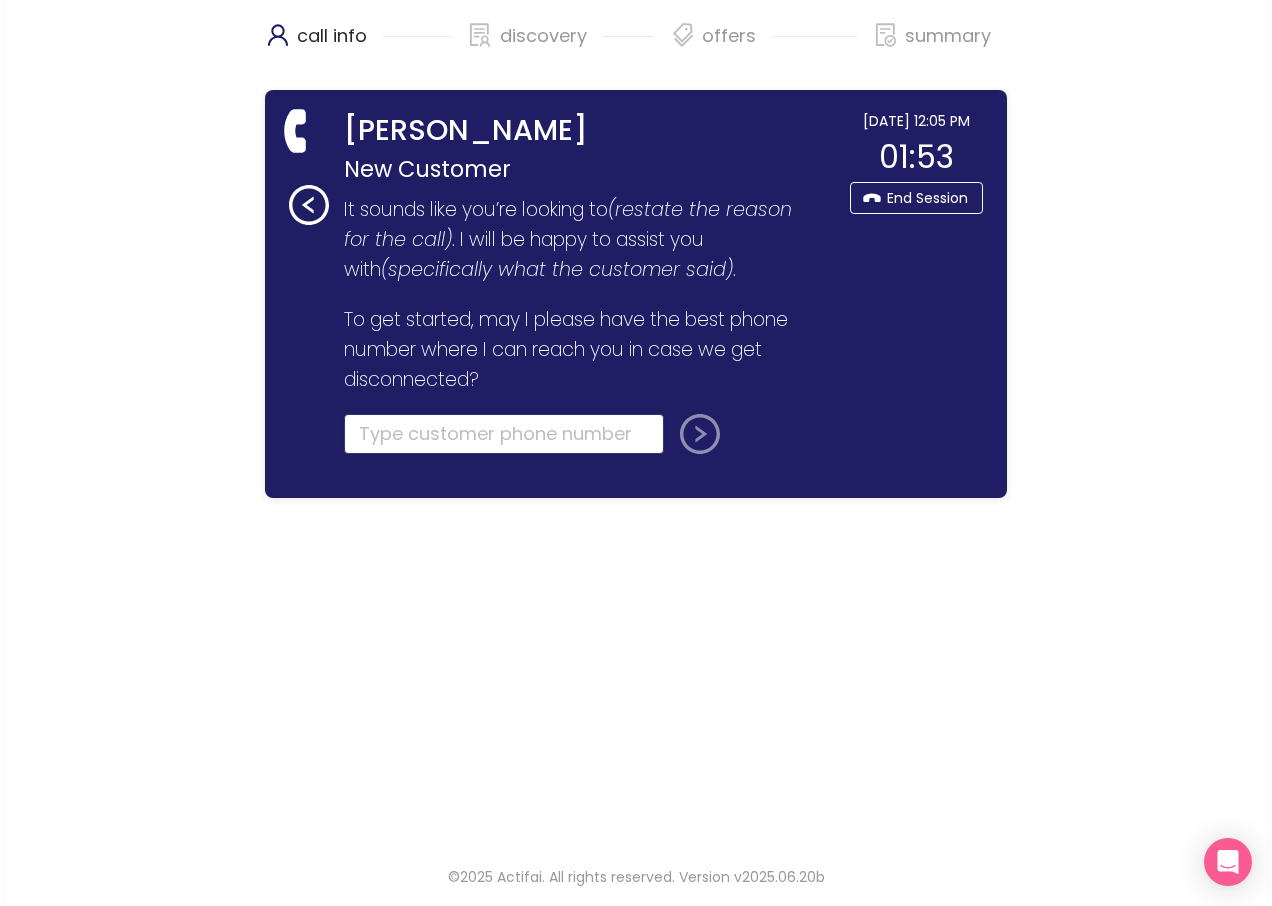 click 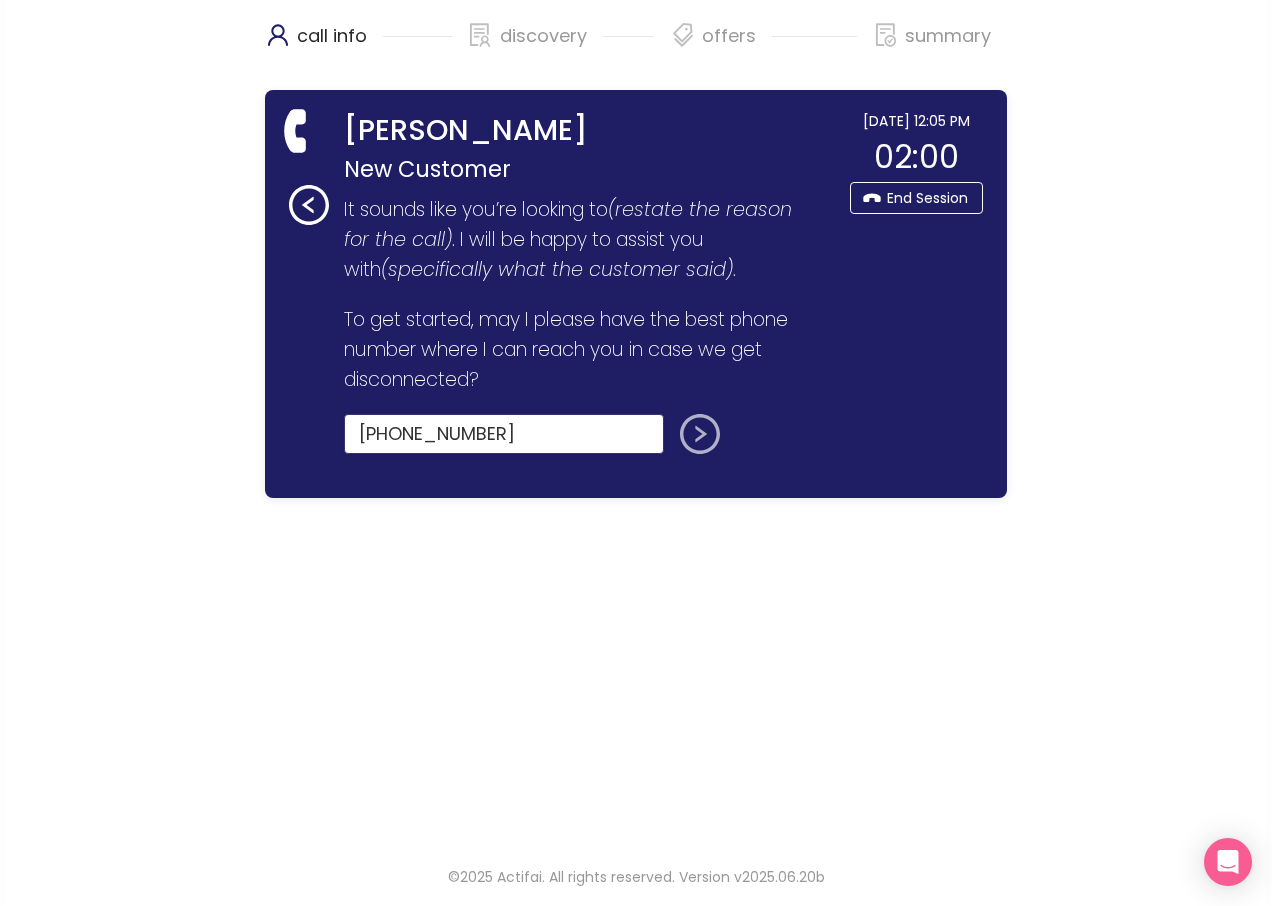 type on "[PHONE_NUMBER]" 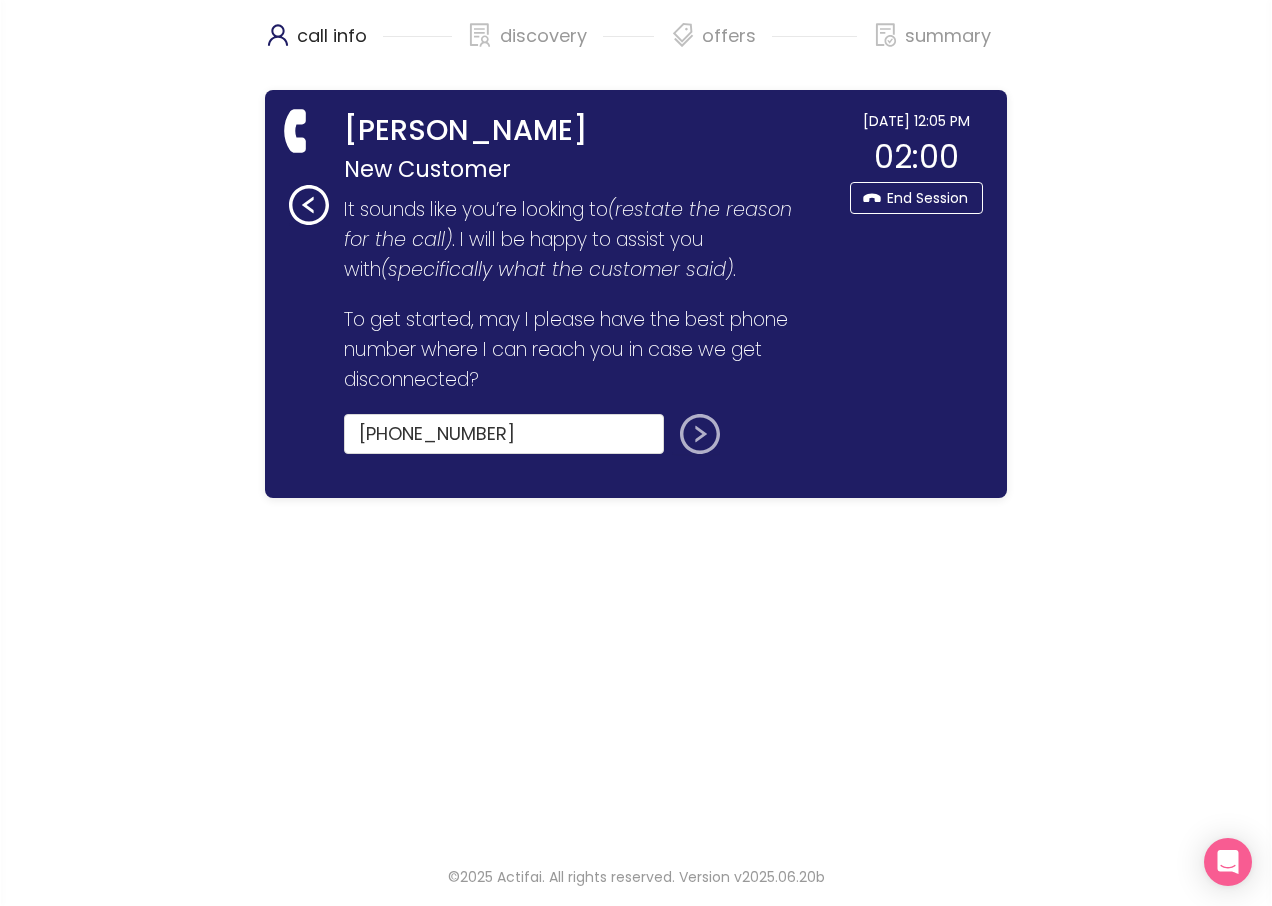 click 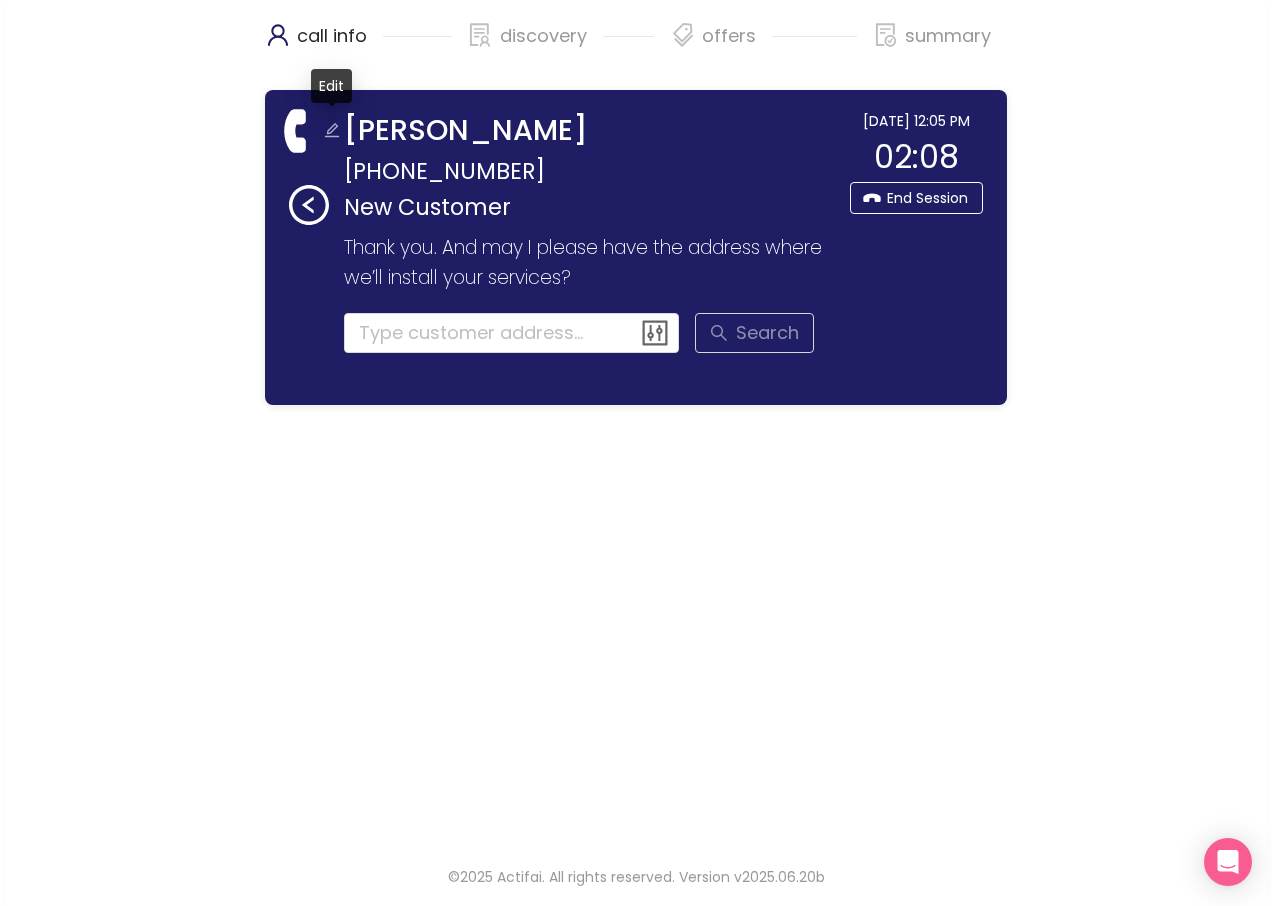 click 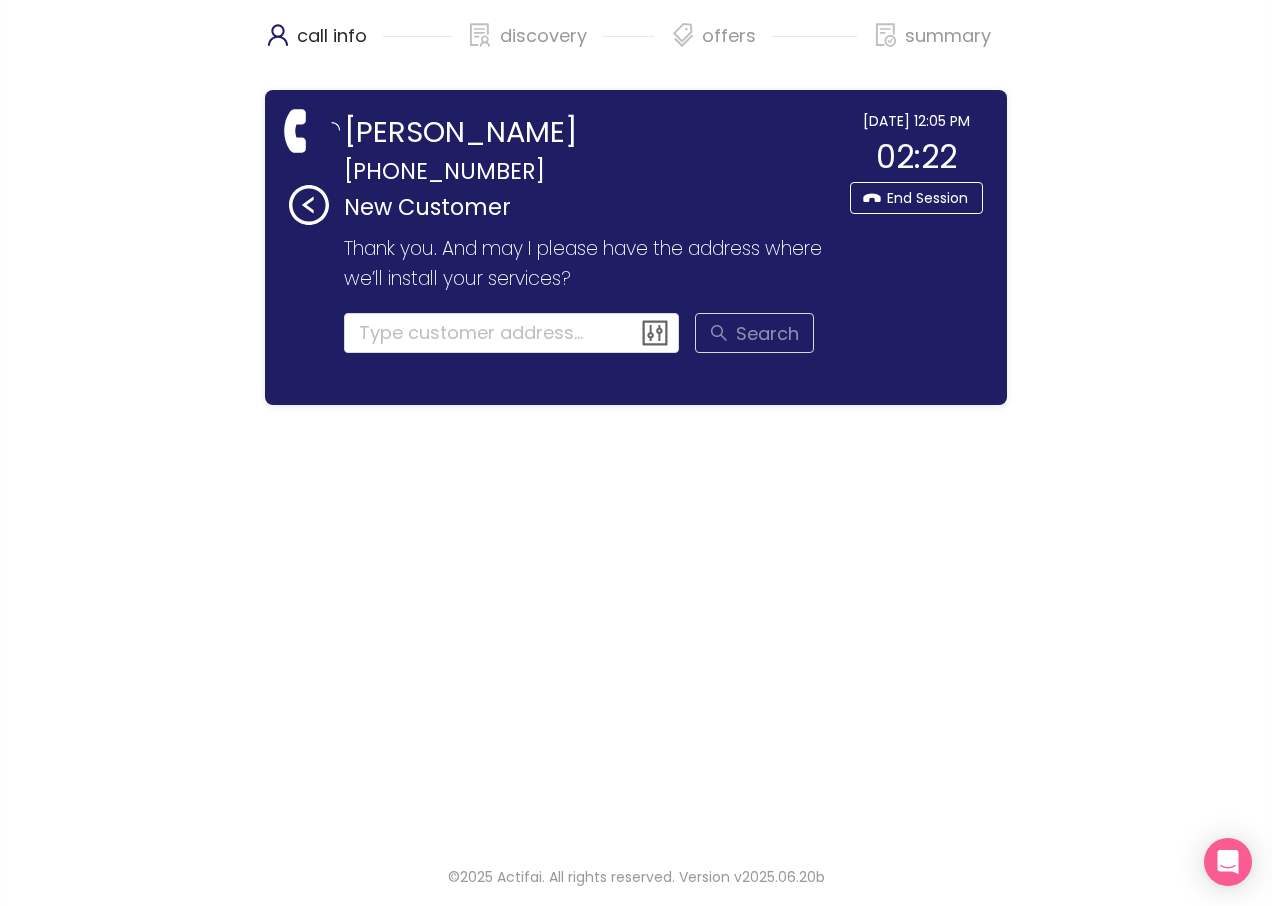 type on "[PERSON_NAME]" 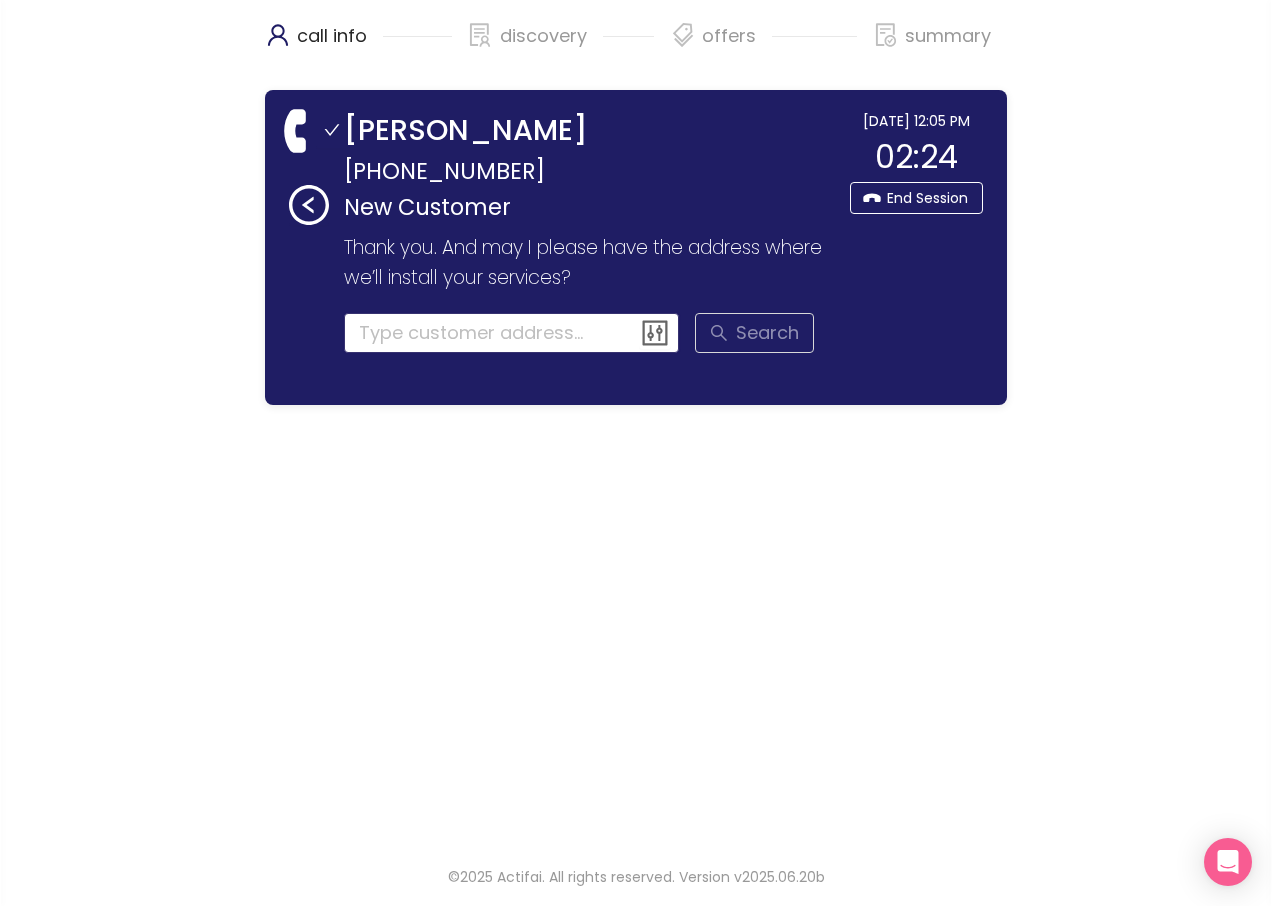 click at bounding box center [512, 333] 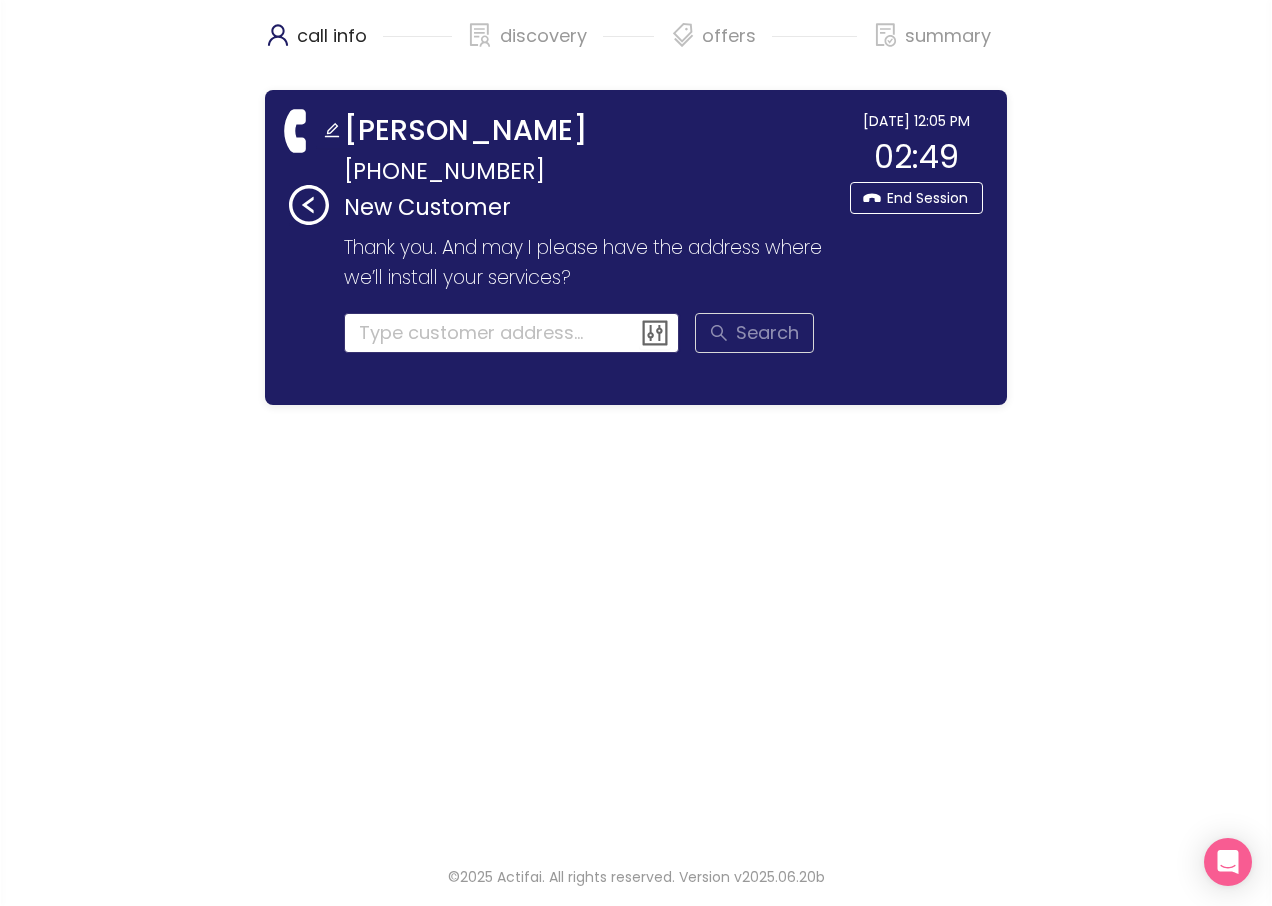click at bounding box center (512, 333) 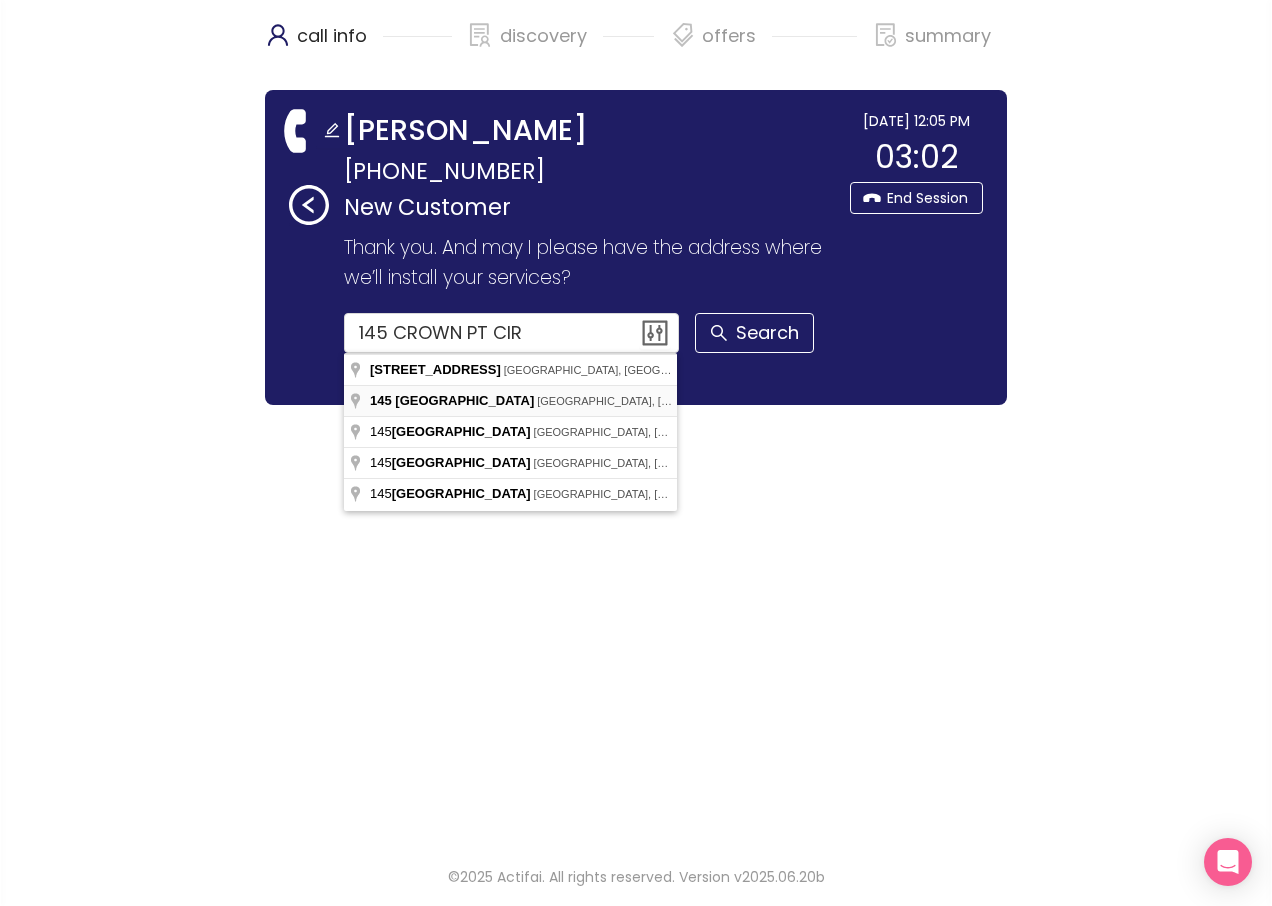 type on "[STREET_ADDRESS]" 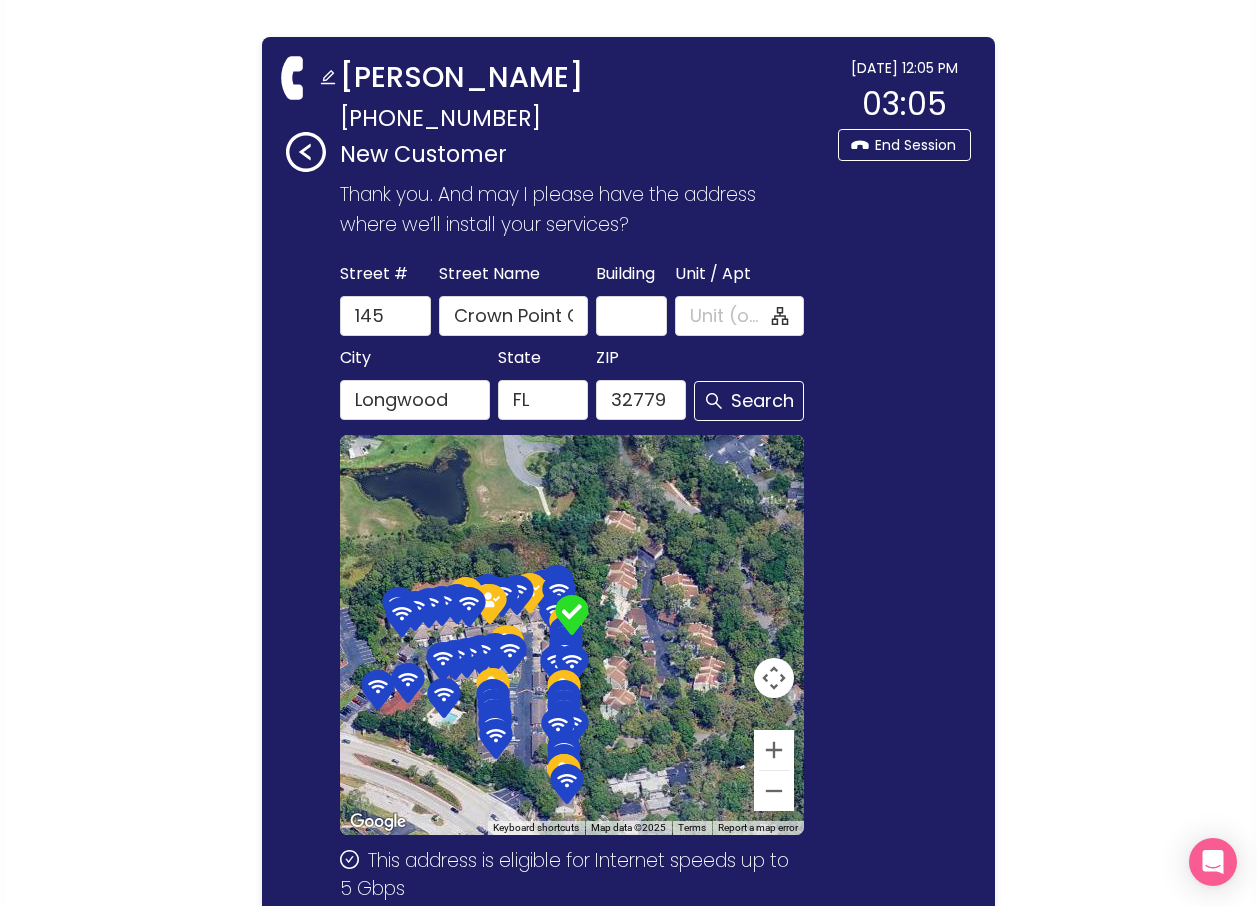 scroll, scrollTop: 230, scrollLeft: 0, axis: vertical 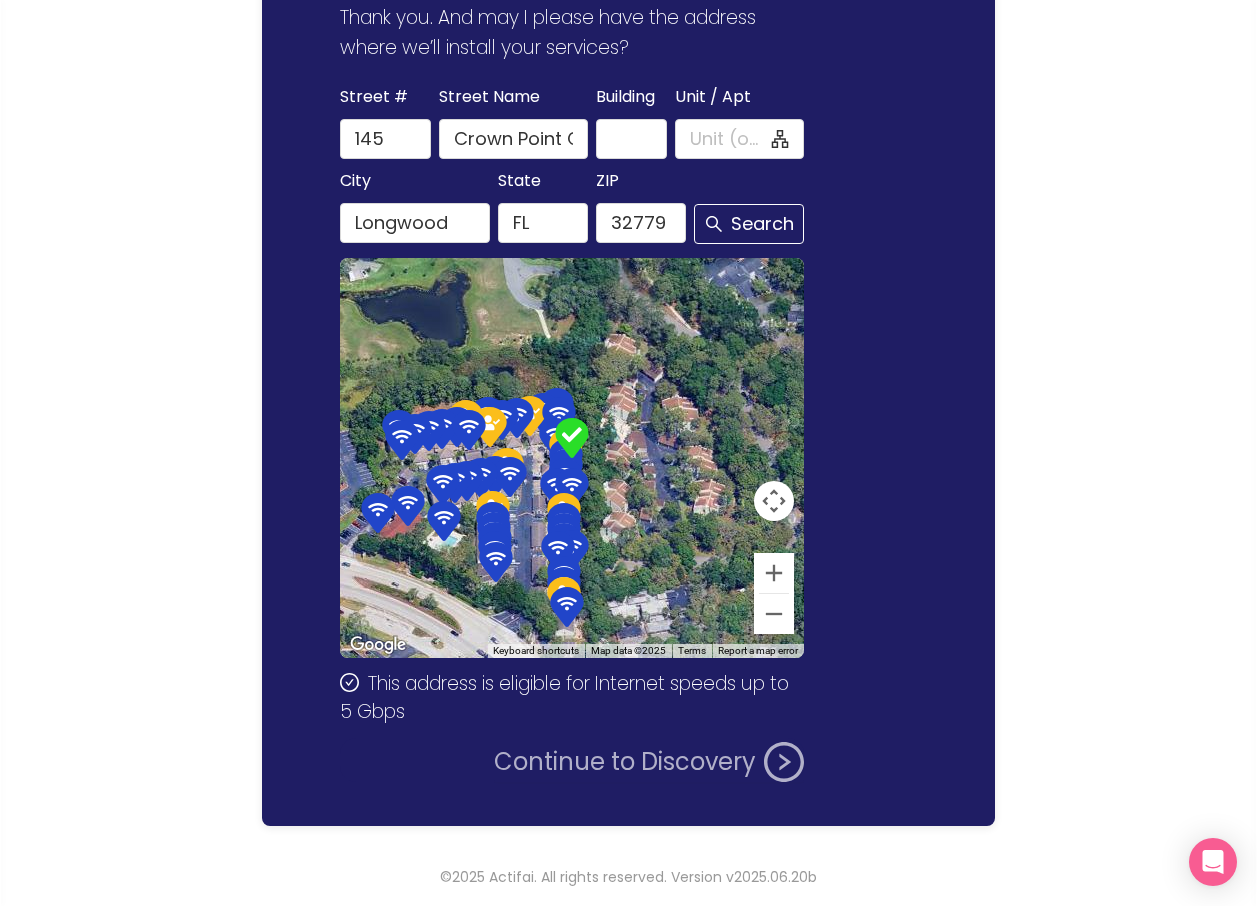 click on "Continue to Discovery" 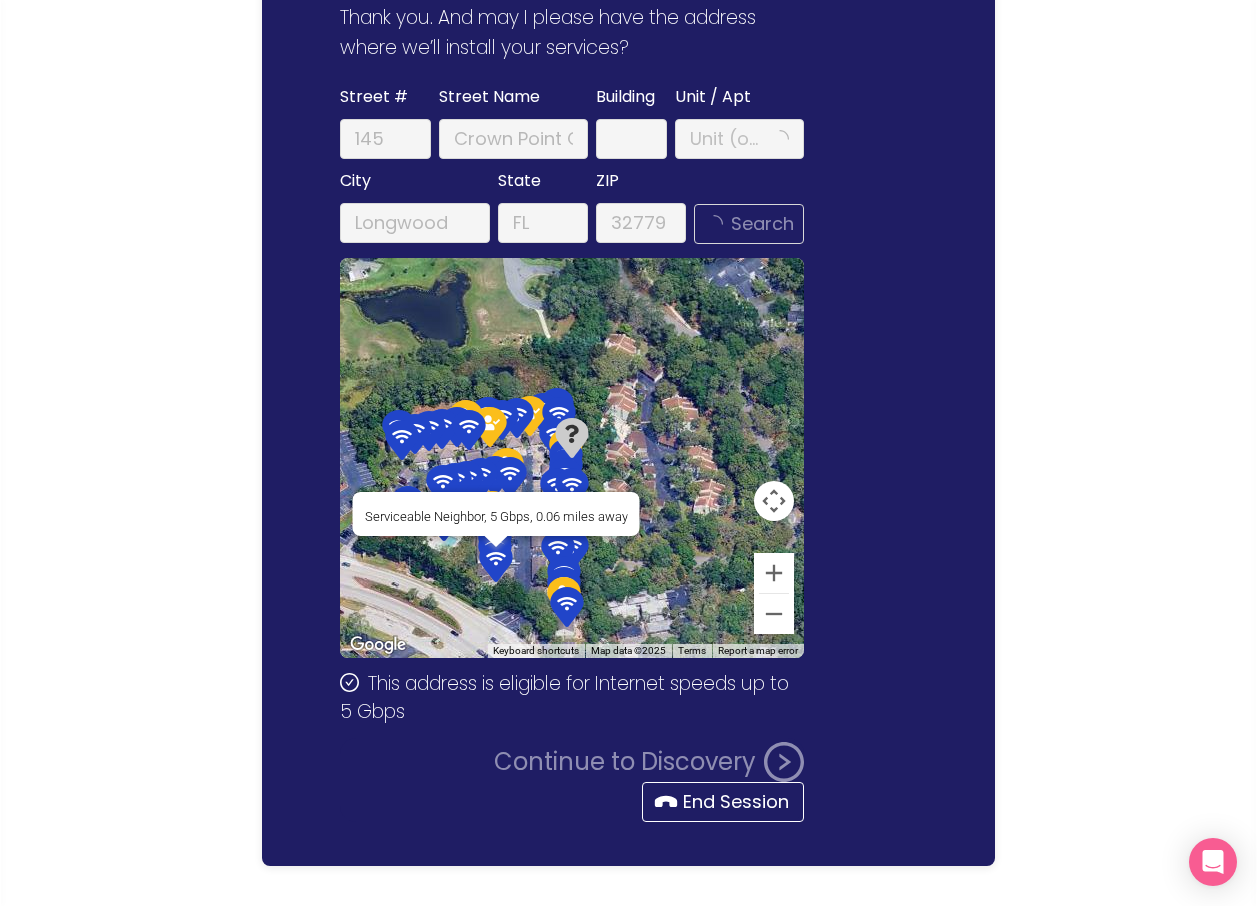 scroll, scrollTop: 0, scrollLeft: 0, axis: both 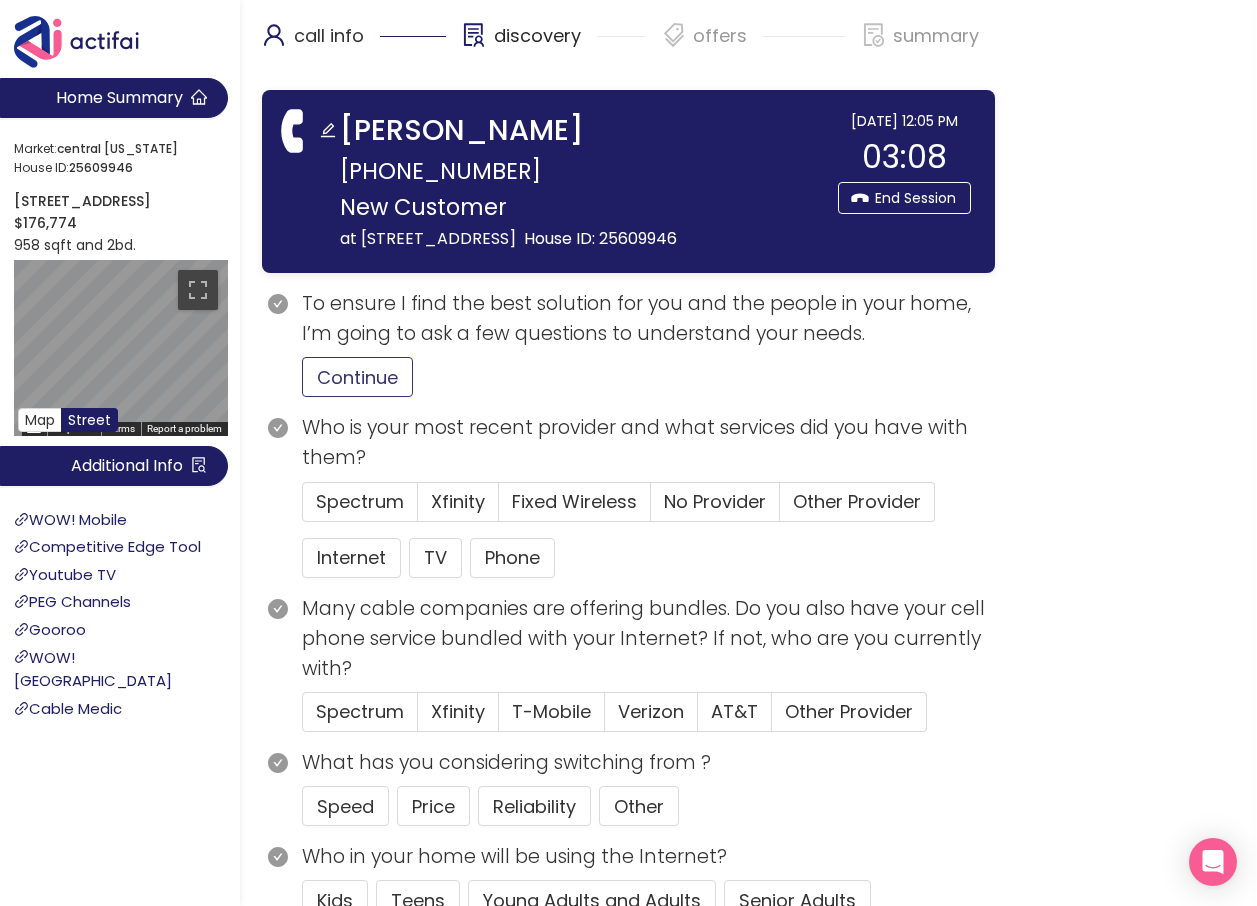 click on "Continue" at bounding box center (357, 377) 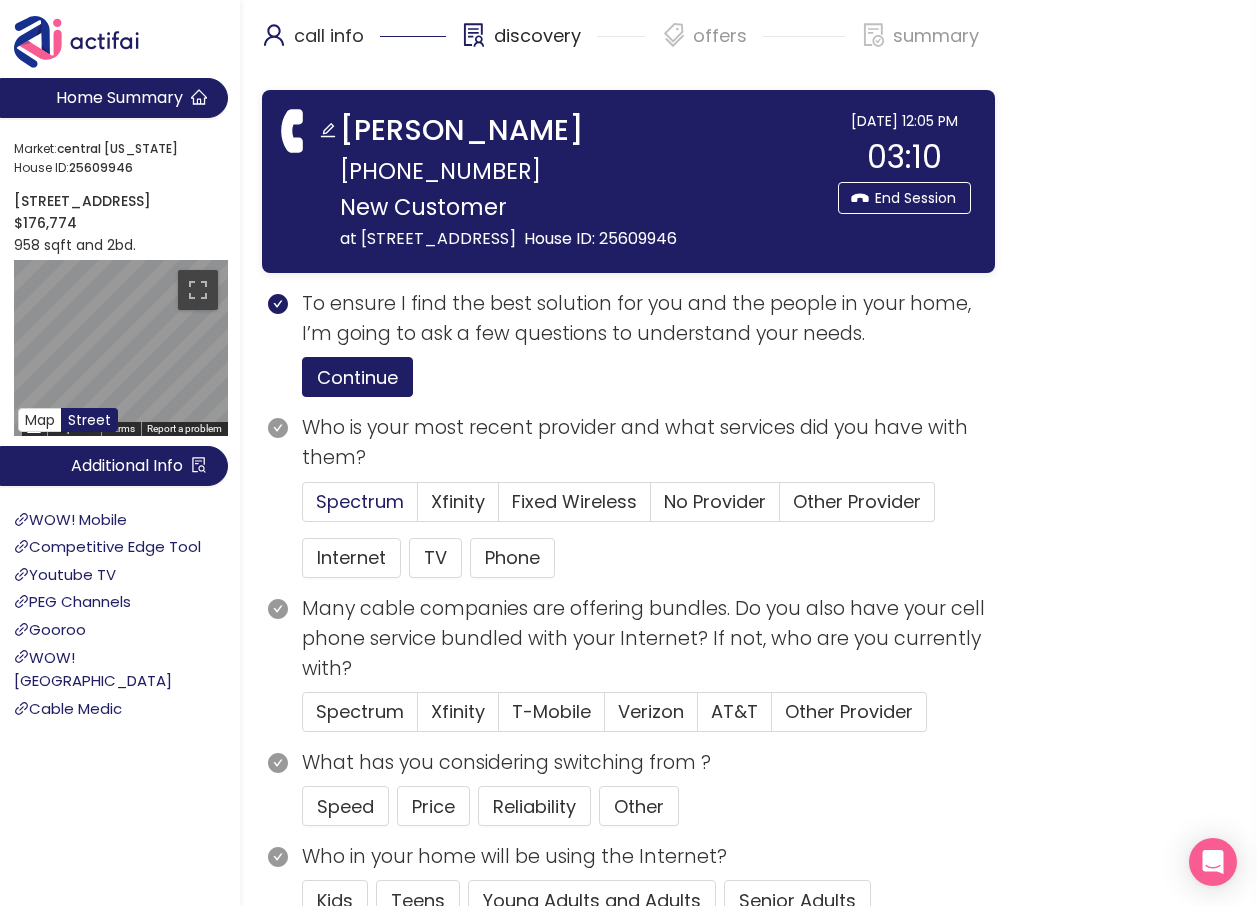 click on "Spectrum" at bounding box center (360, 501) 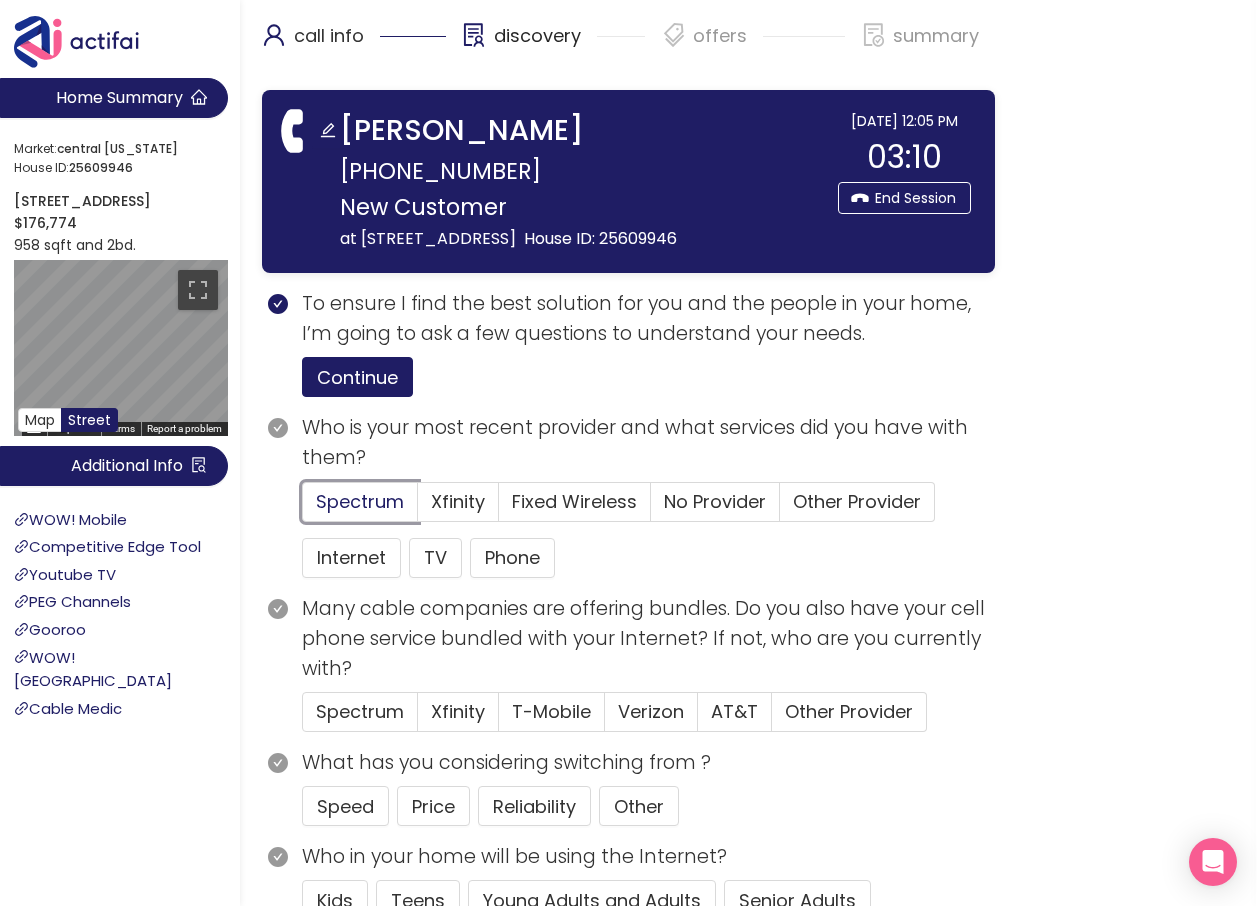 click on "Spectrum" at bounding box center (303, 508) 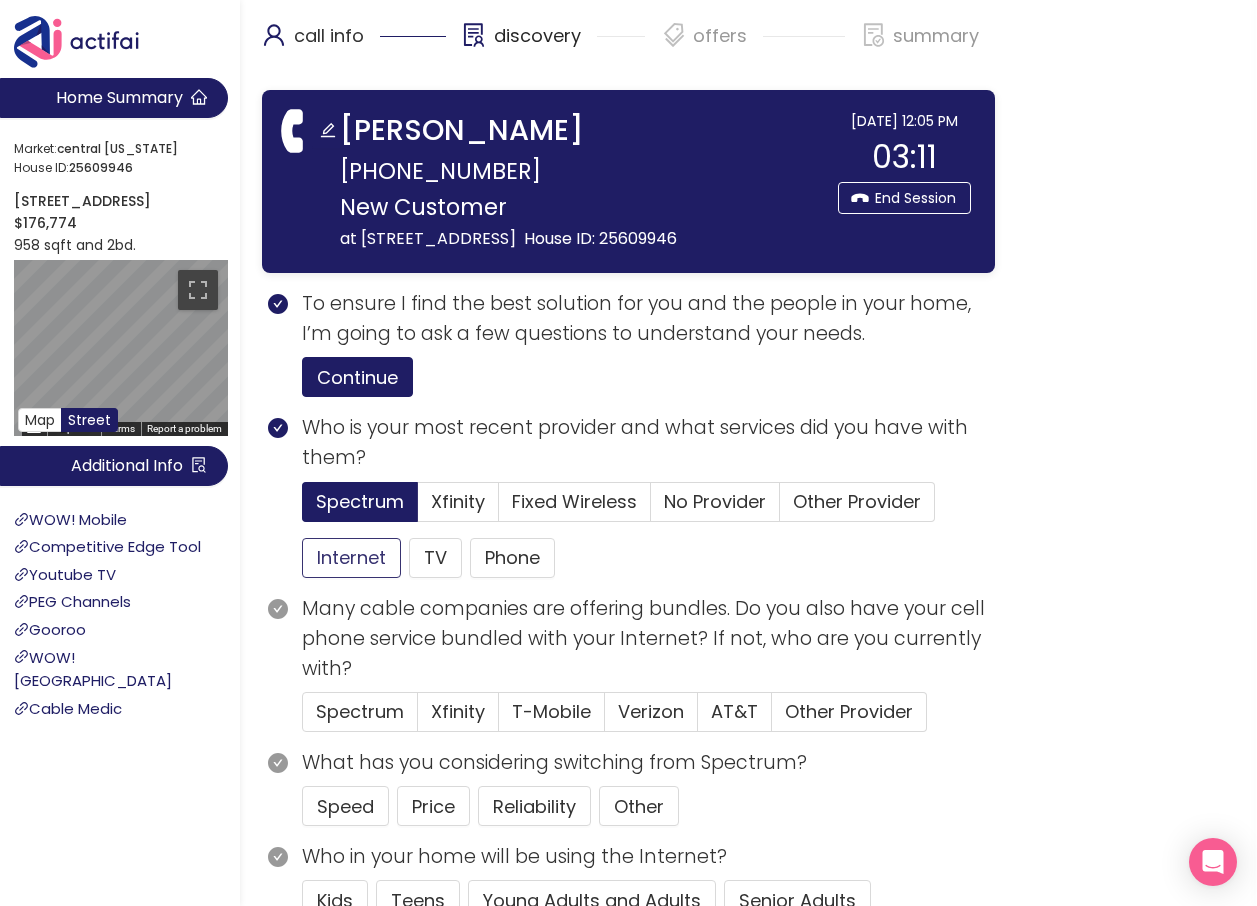 click on "Internet" 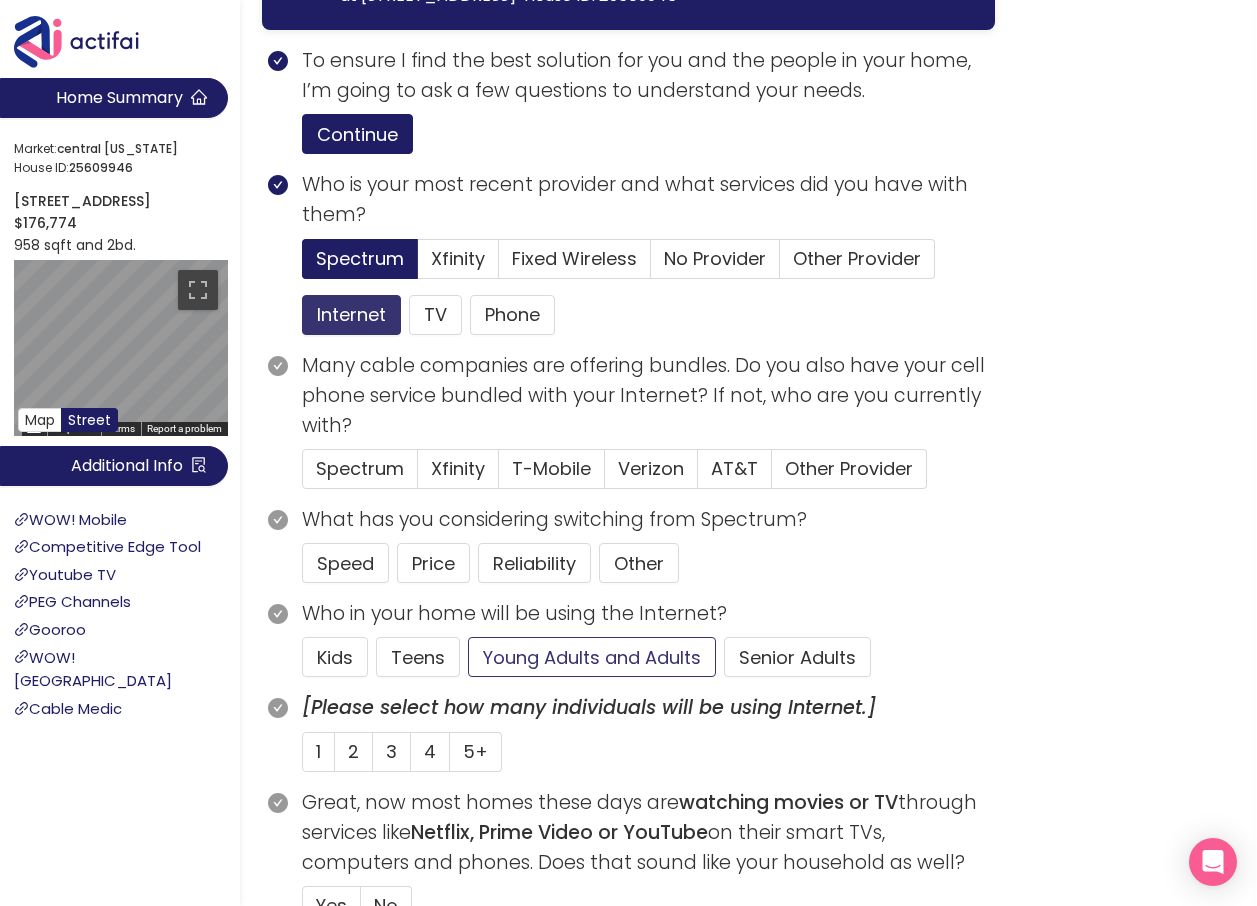 scroll, scrollTop: 300, scrollLeft: 0, axis: vertical 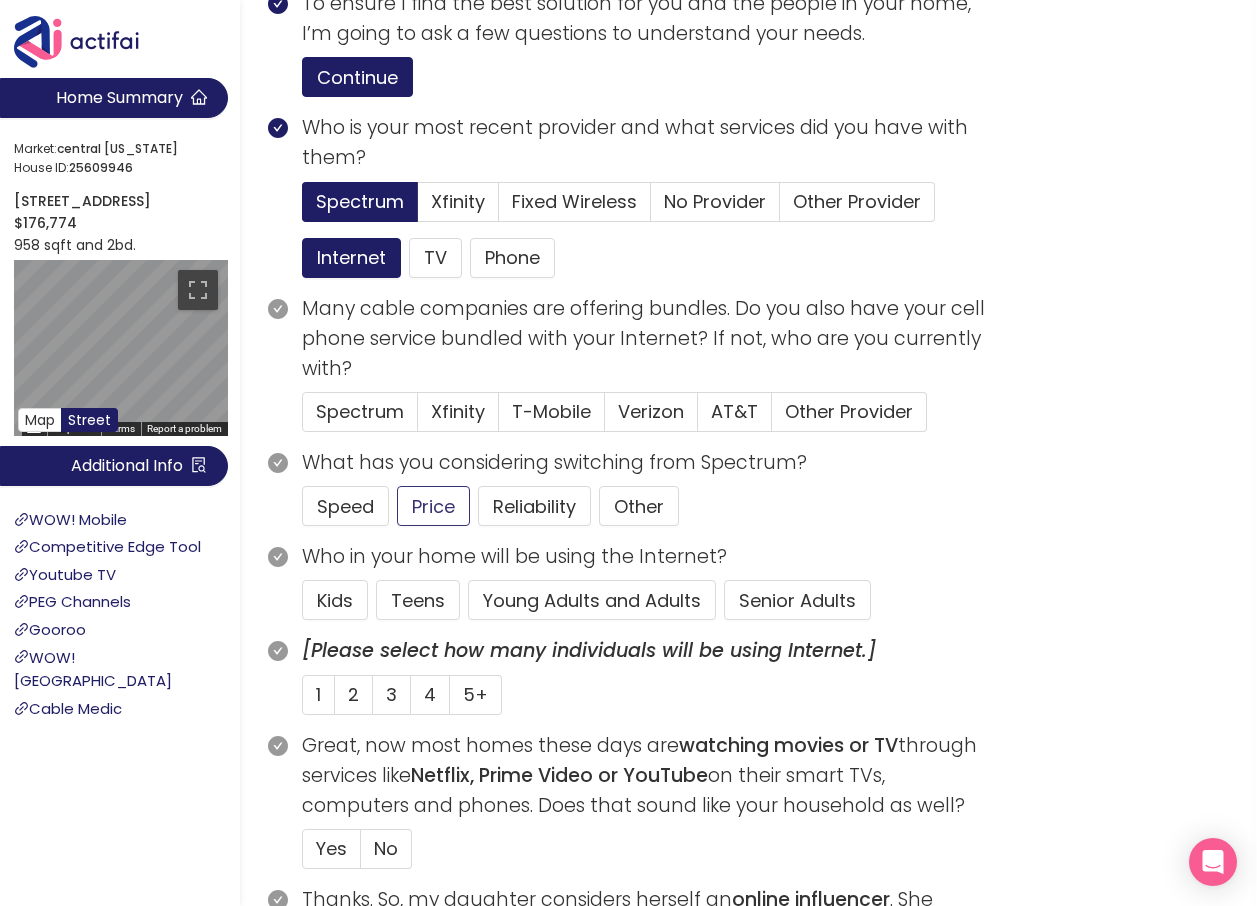 click on "Price" 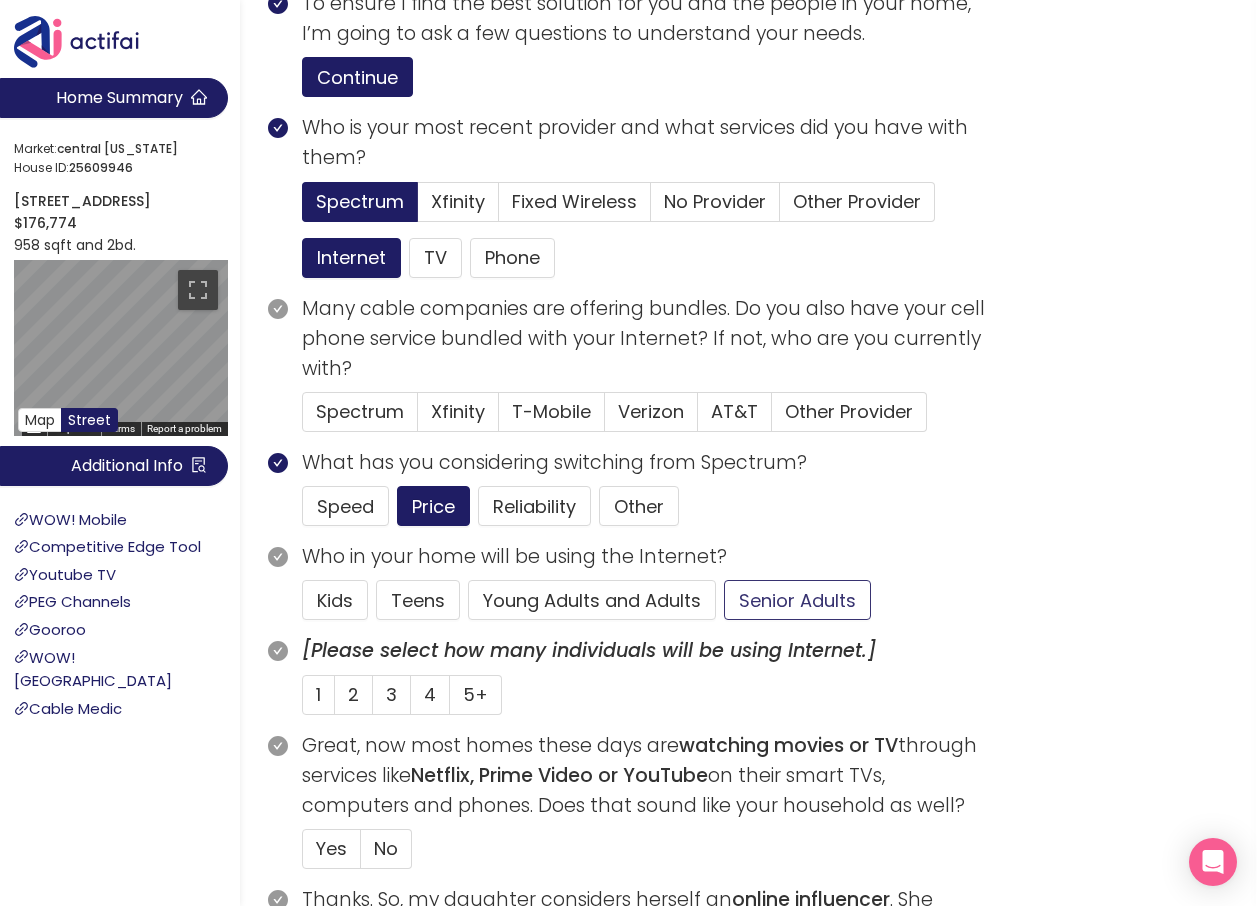click on "Senior Adults" 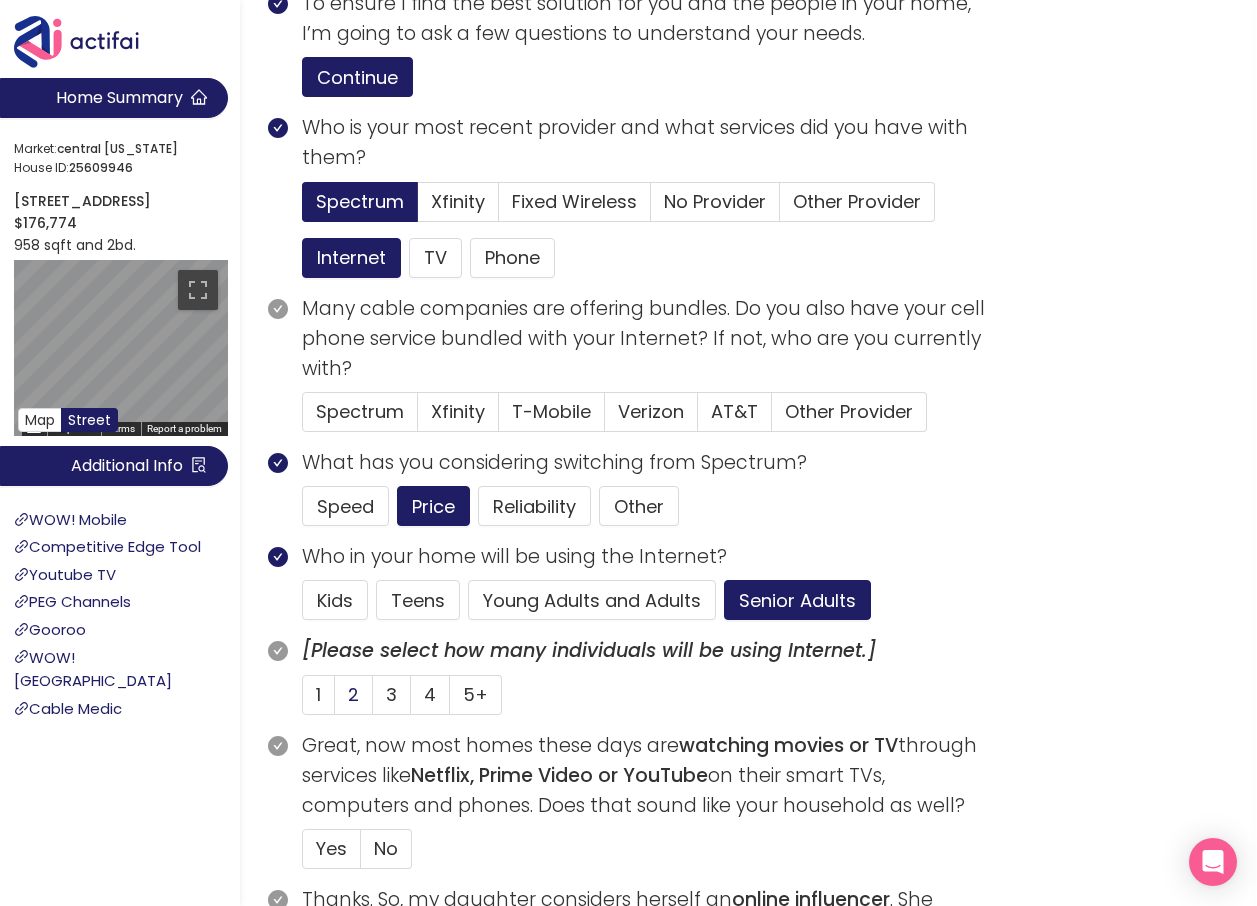 click on "2" 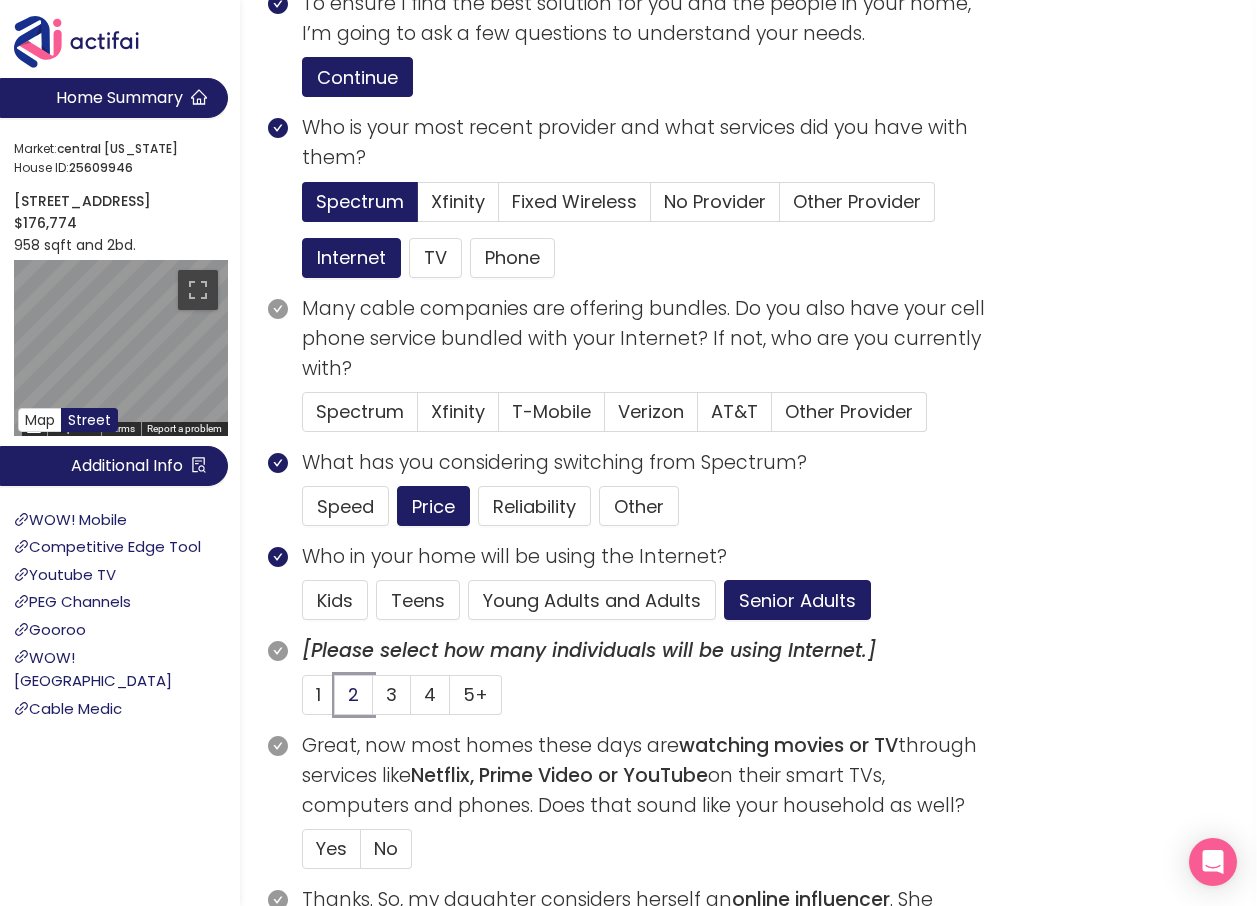 click on "2" at bounding box center [335, 701] 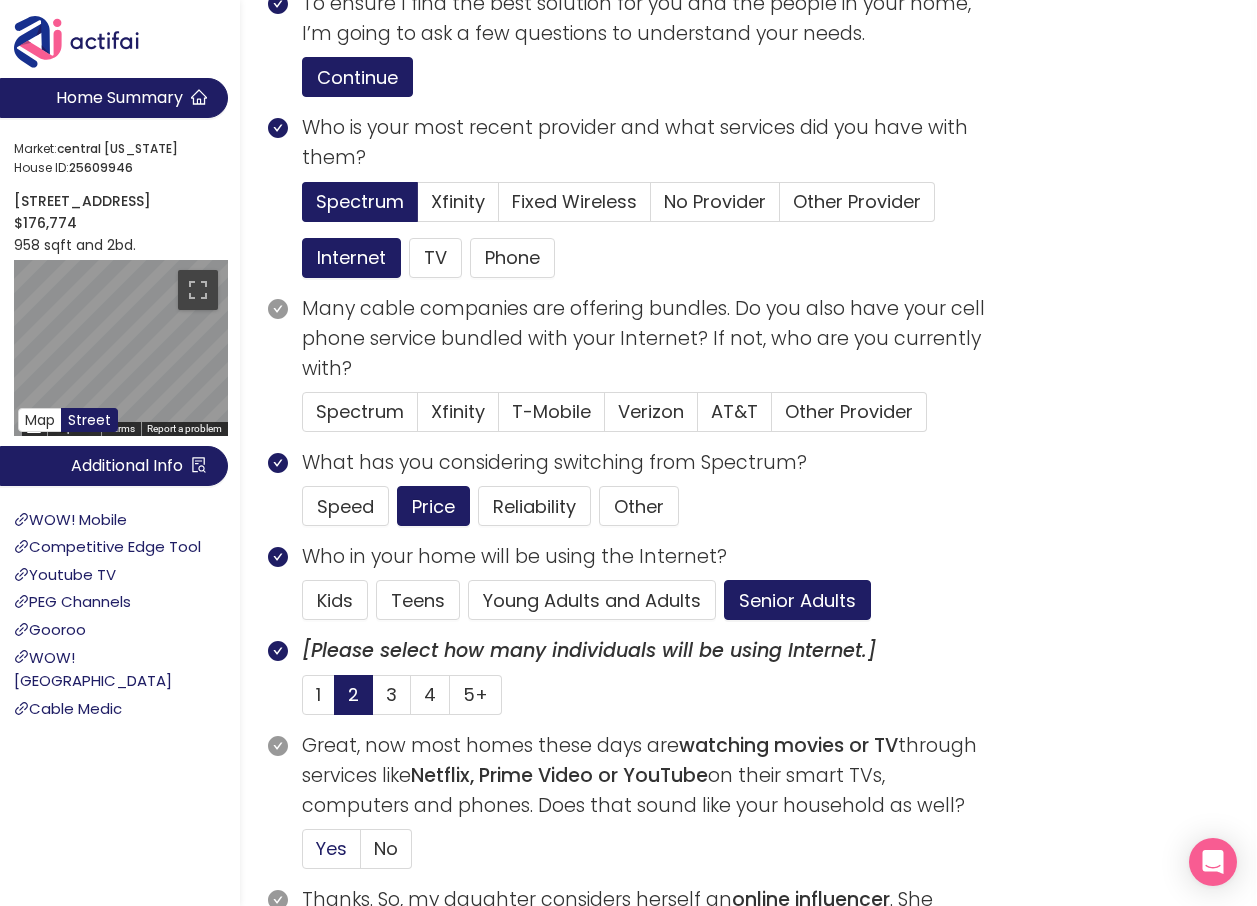 click on "Yes" at bounding box center [331, 848] 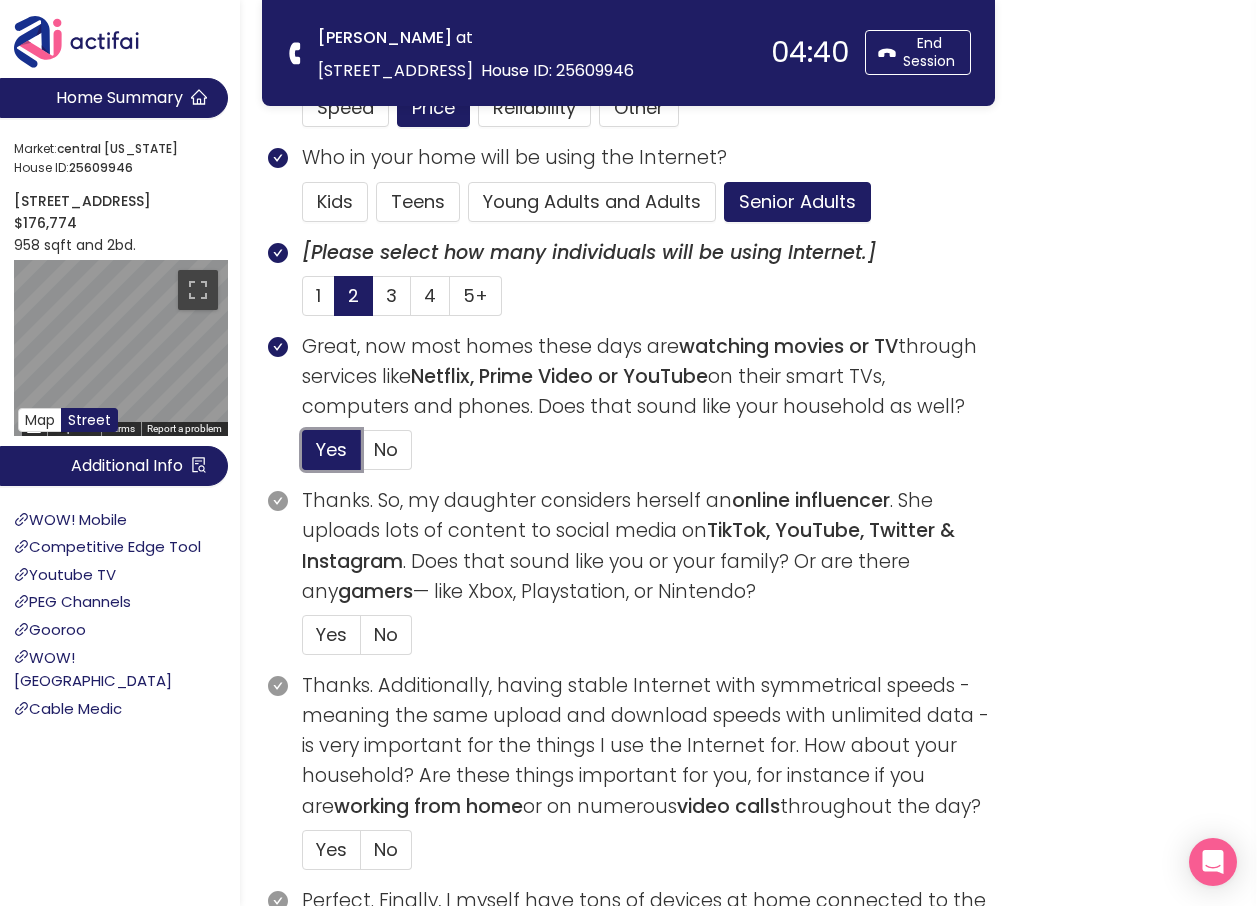 scroll, scrollTop: 600, scrollLeft: 0, axis: vertical 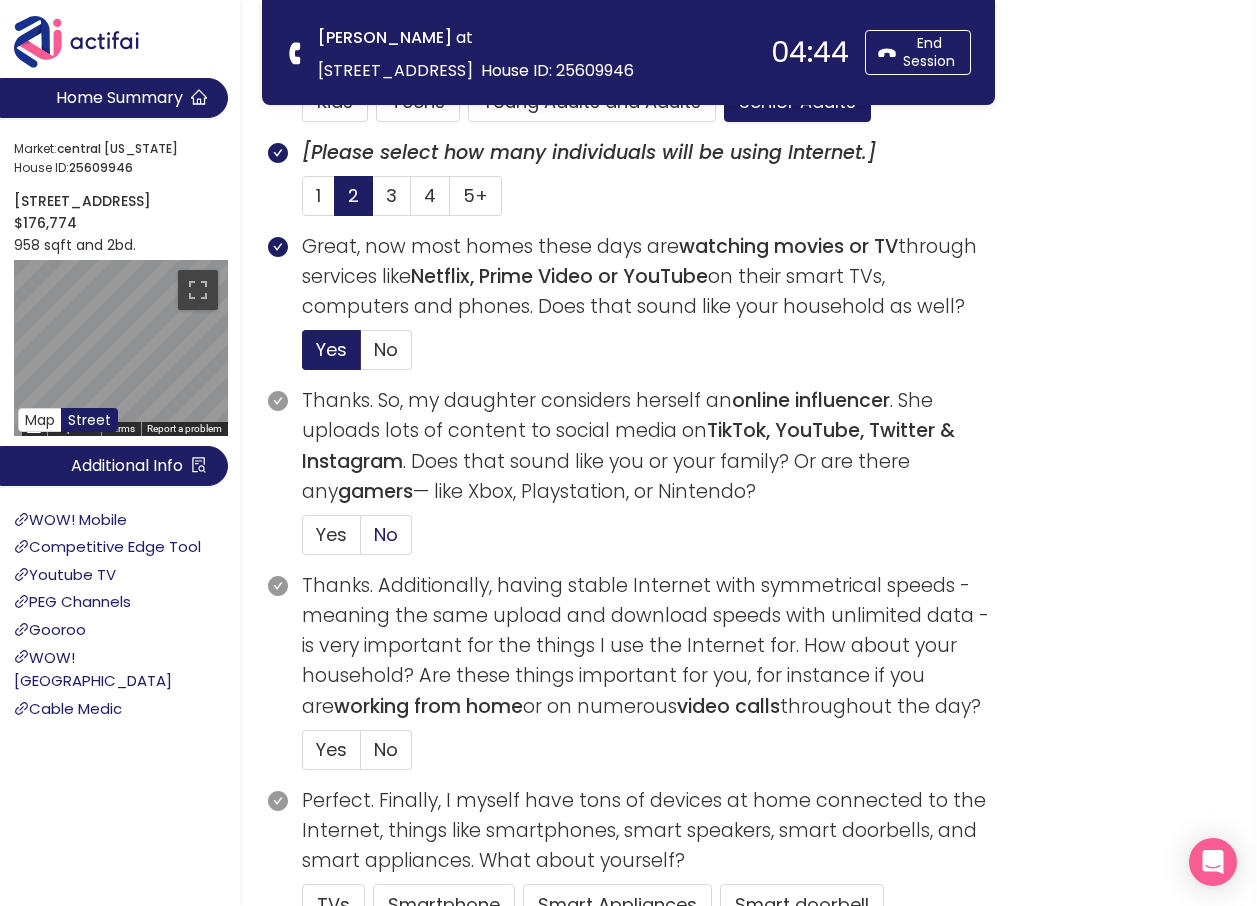 click on "No" at bounding box center (386, 534) 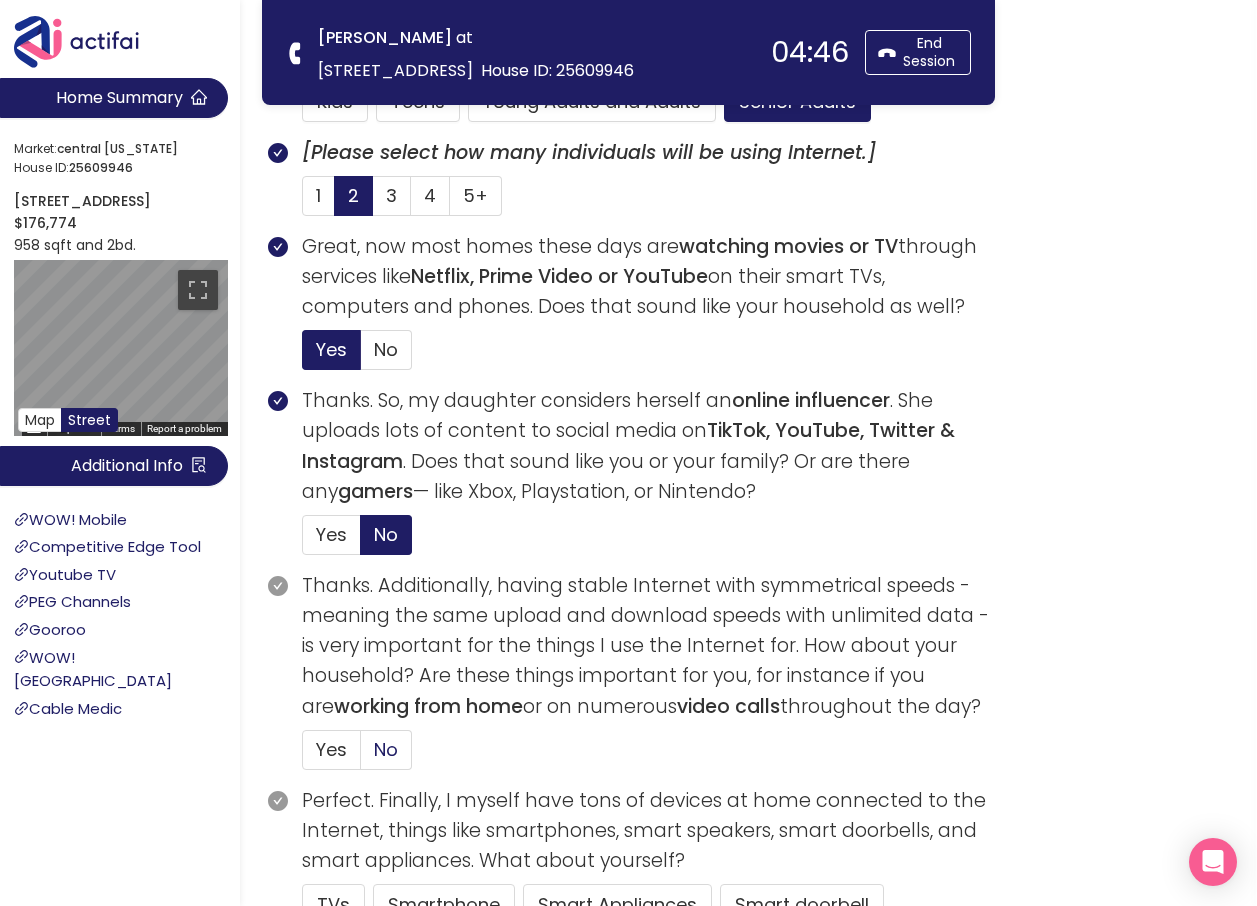 click on "No" 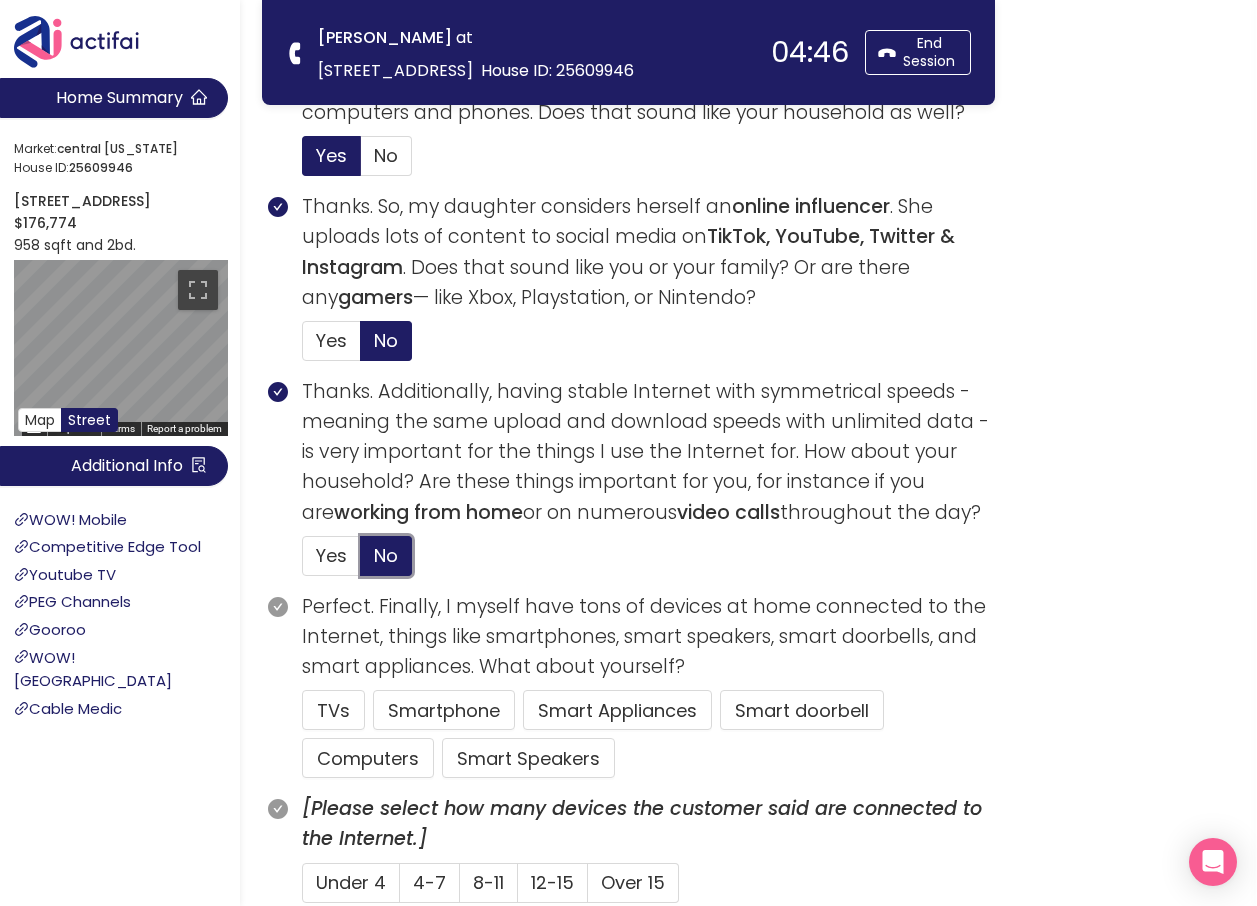scroll, scrollTop: 900, scrollLeft: 0, axis: vertical 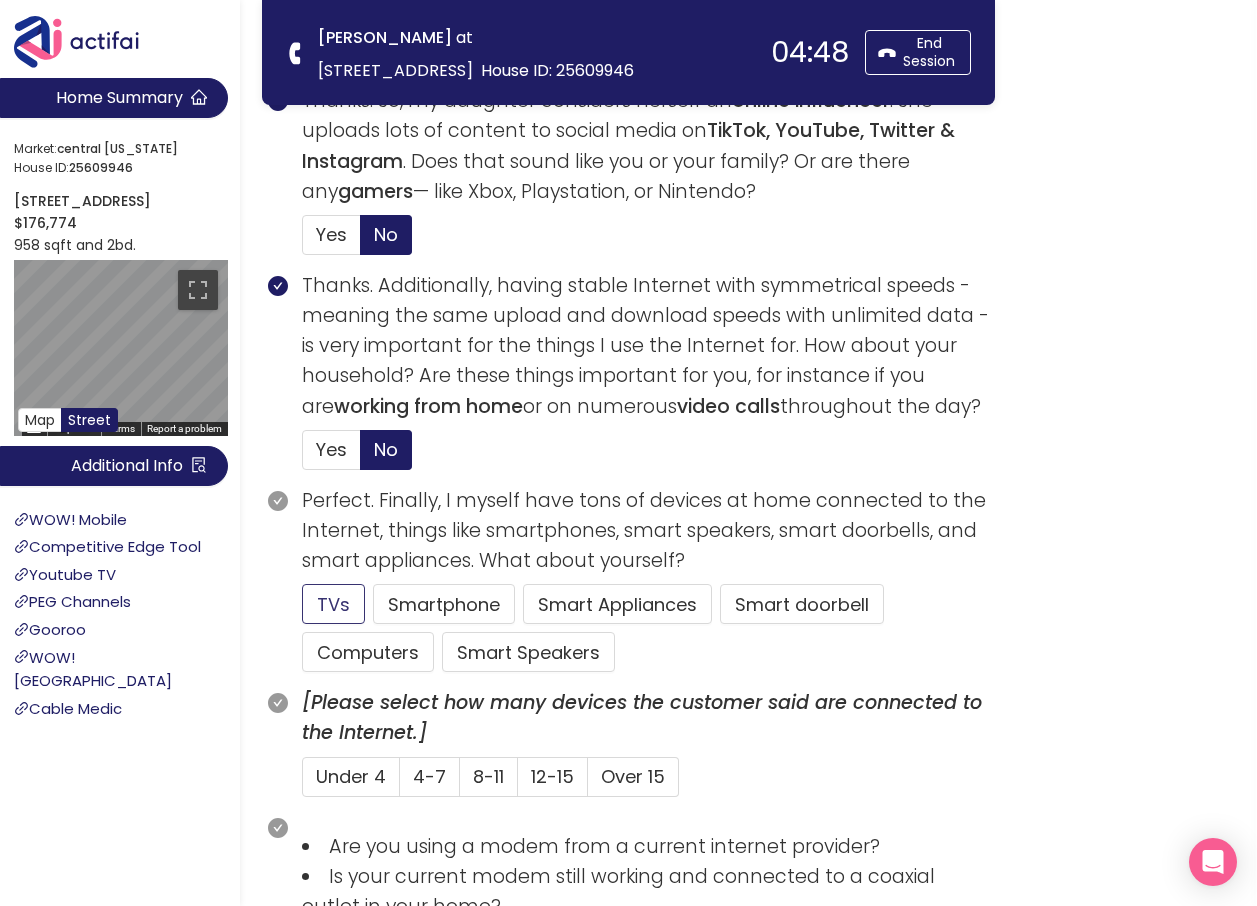 click on "TVs" 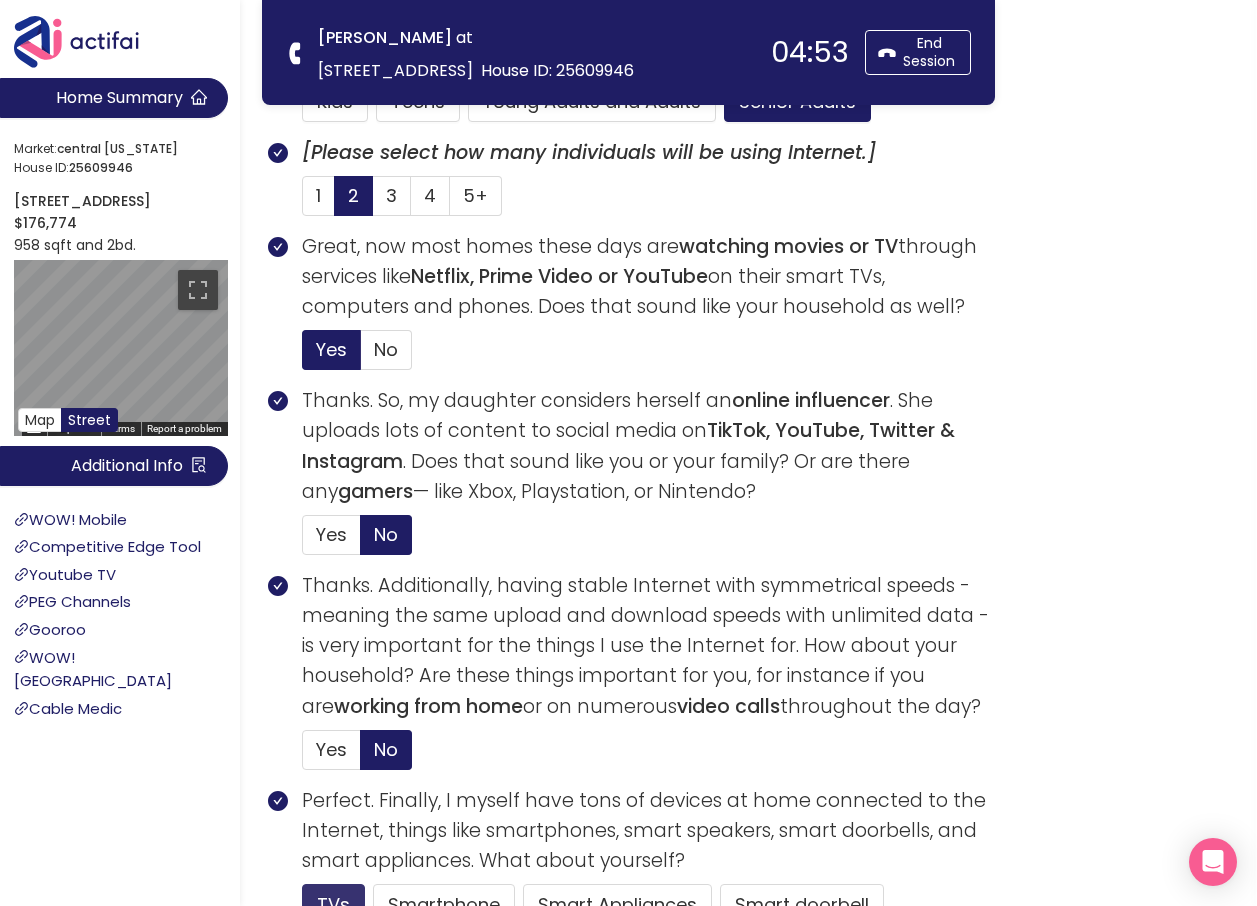 scroll, scrollTop: 200, scrollLeft: 0, axis: vertical 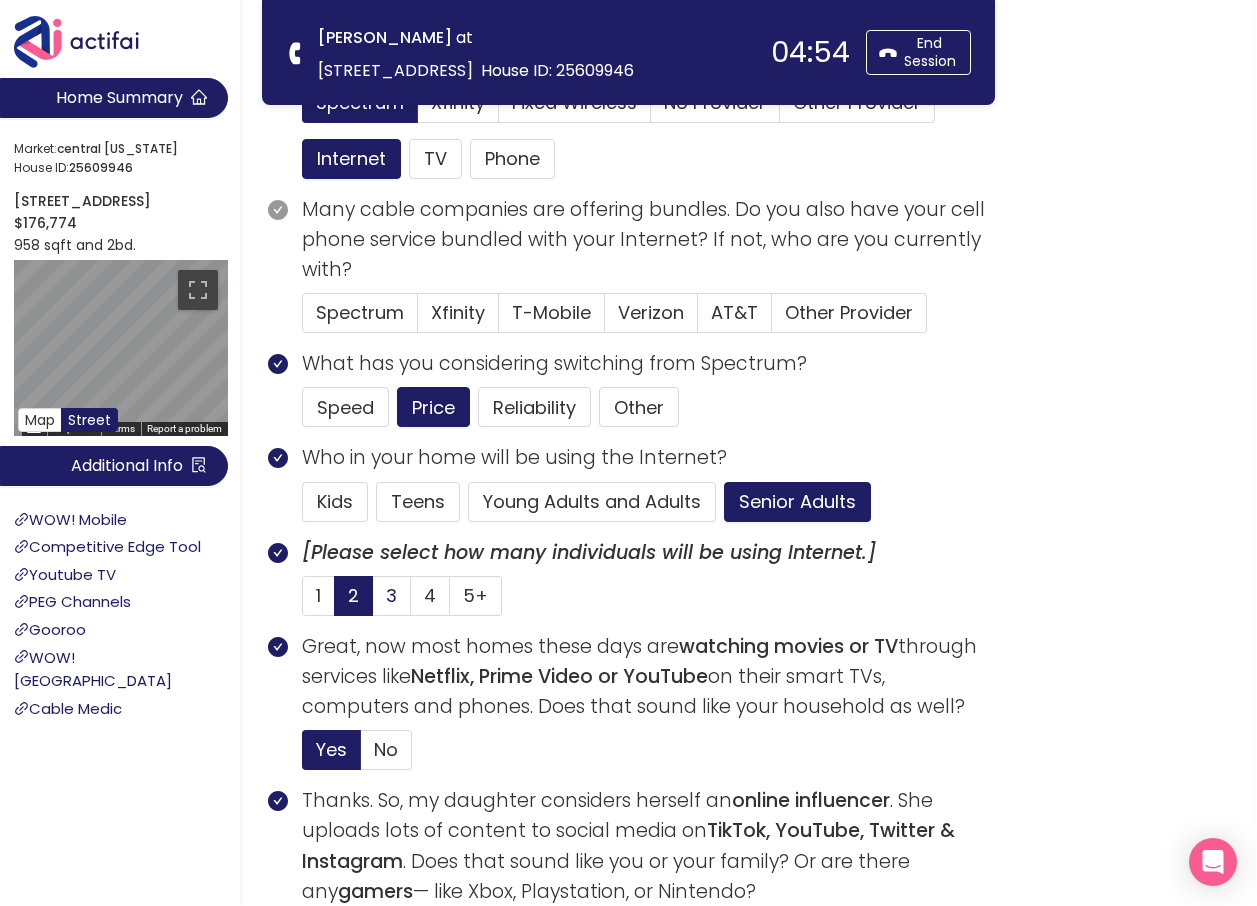 drag, startPoint x: 319, startPoint y: 594, endPoint x: 372, endPoint y: 602, distance: 53.600372 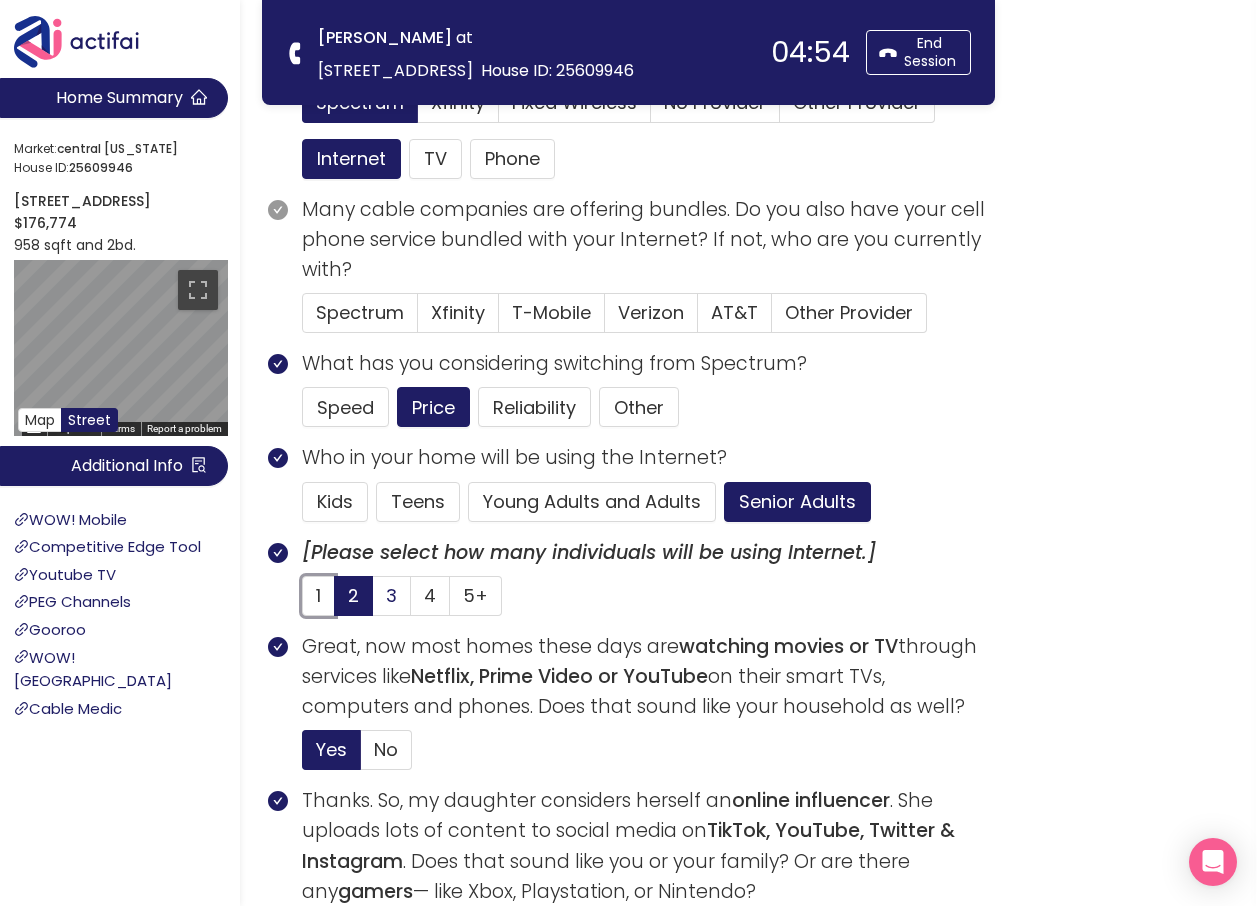 click on "1" at bounding box center [303, 602] 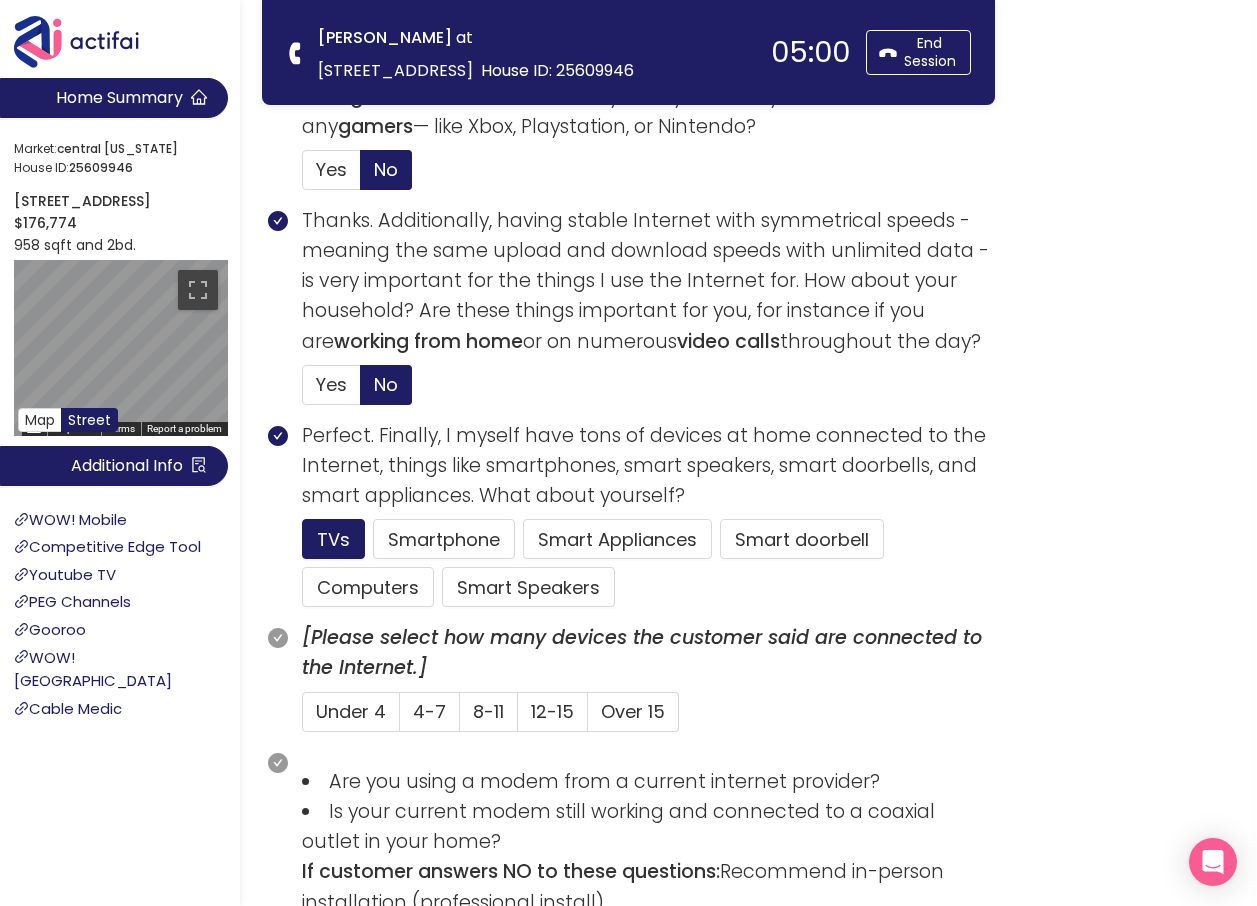 scroll, scrollTop: 1000, scrollLeft: 0, axis: vertical 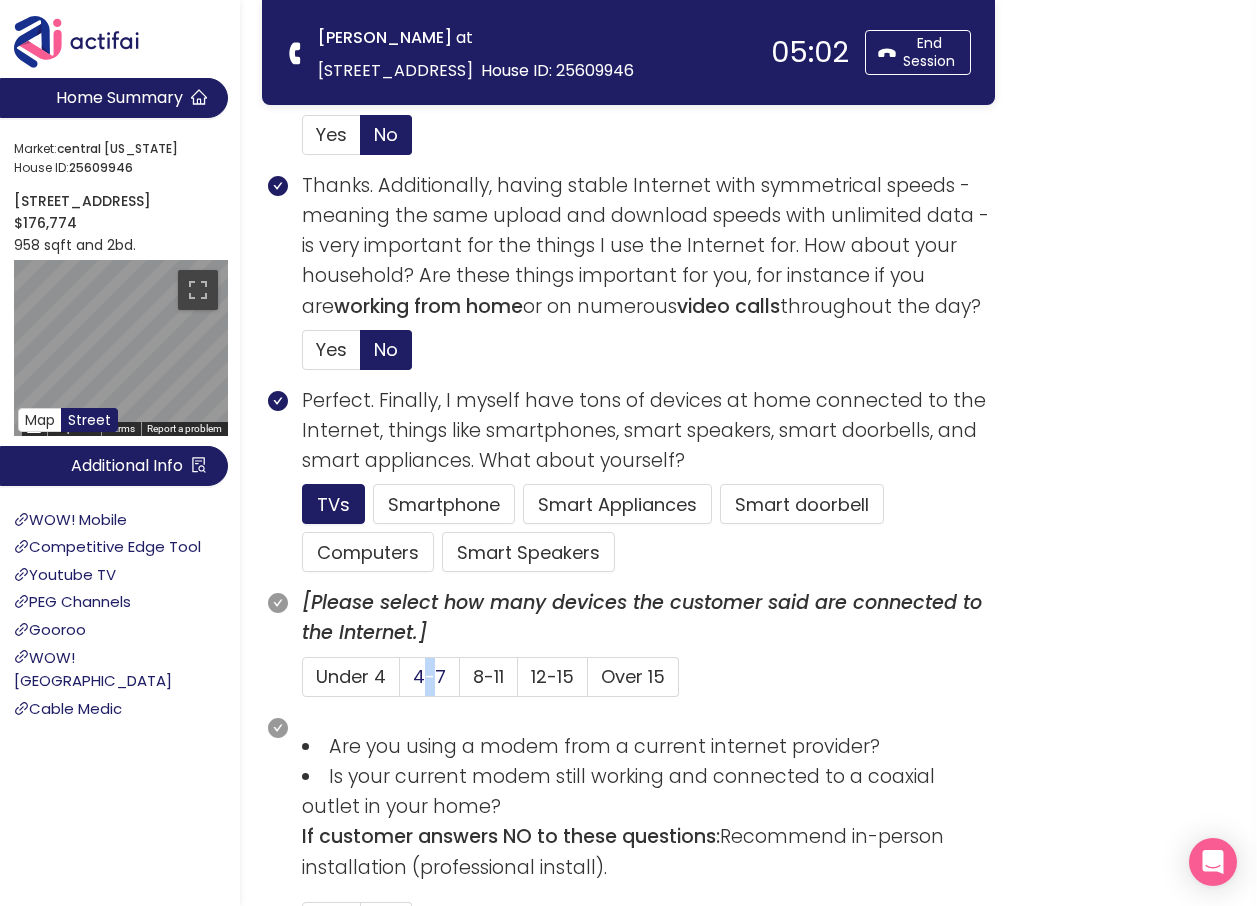 click on "4-7" at bounding box center (429, 676) 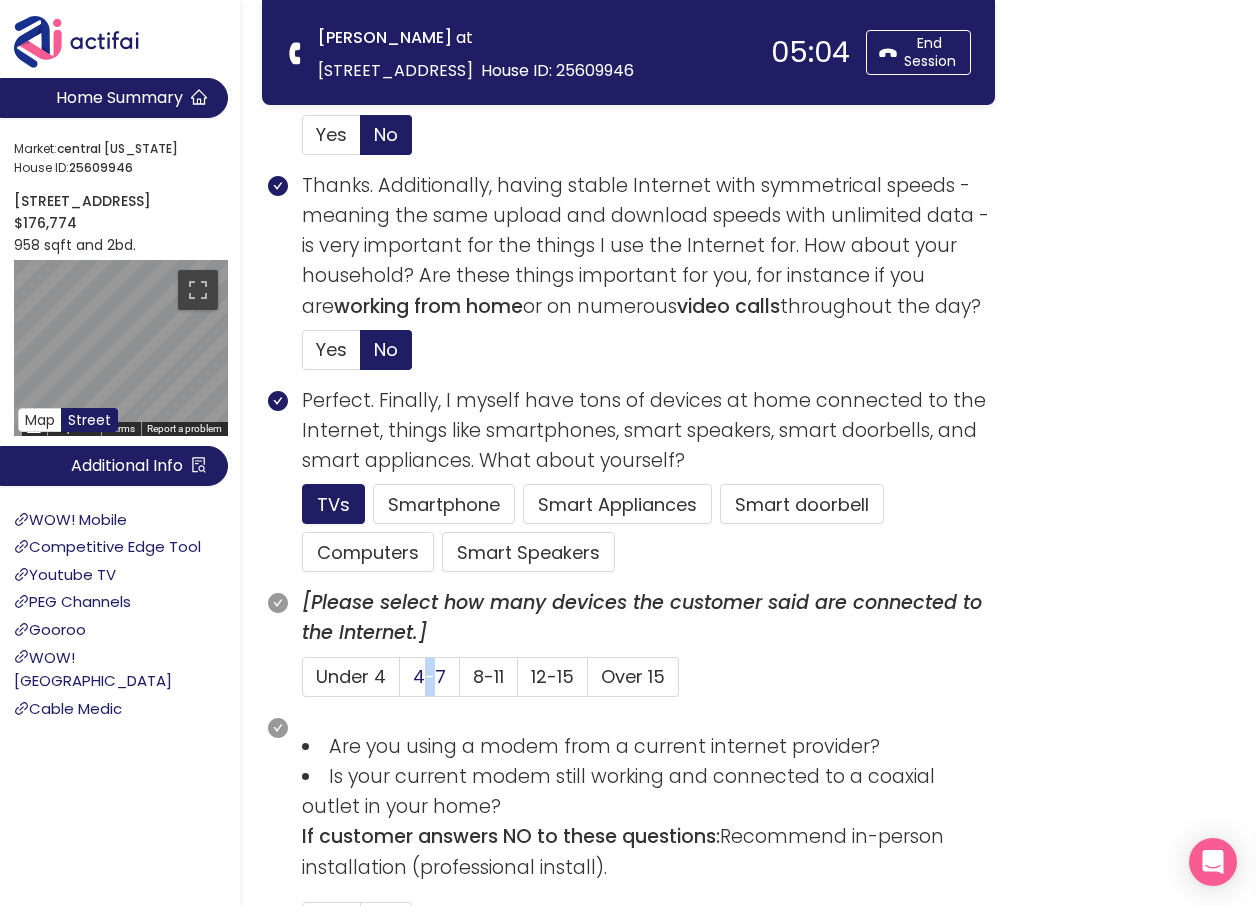 click on "4-7" at bounding box center [429, 676] 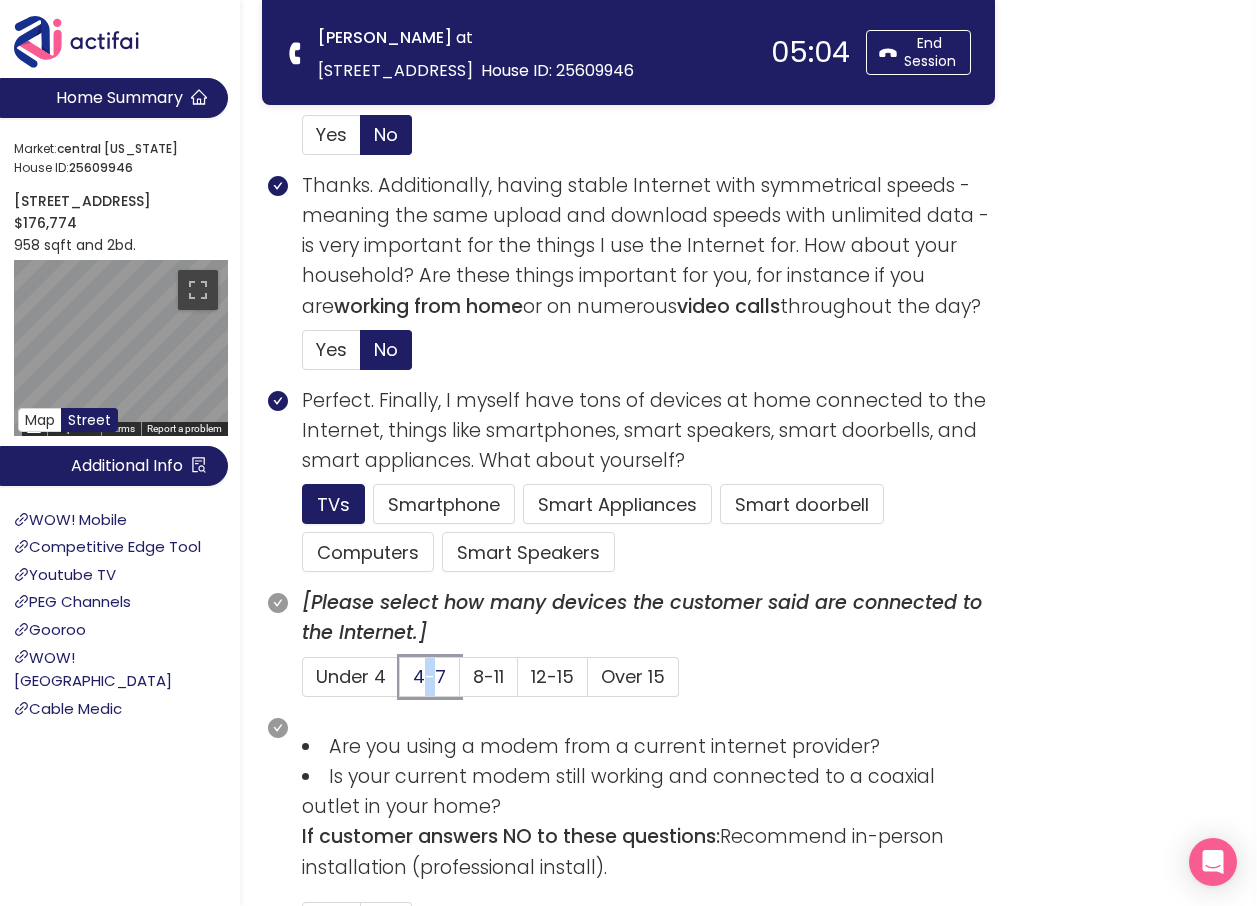 click on "4-7" at bounding box center (400, 683) 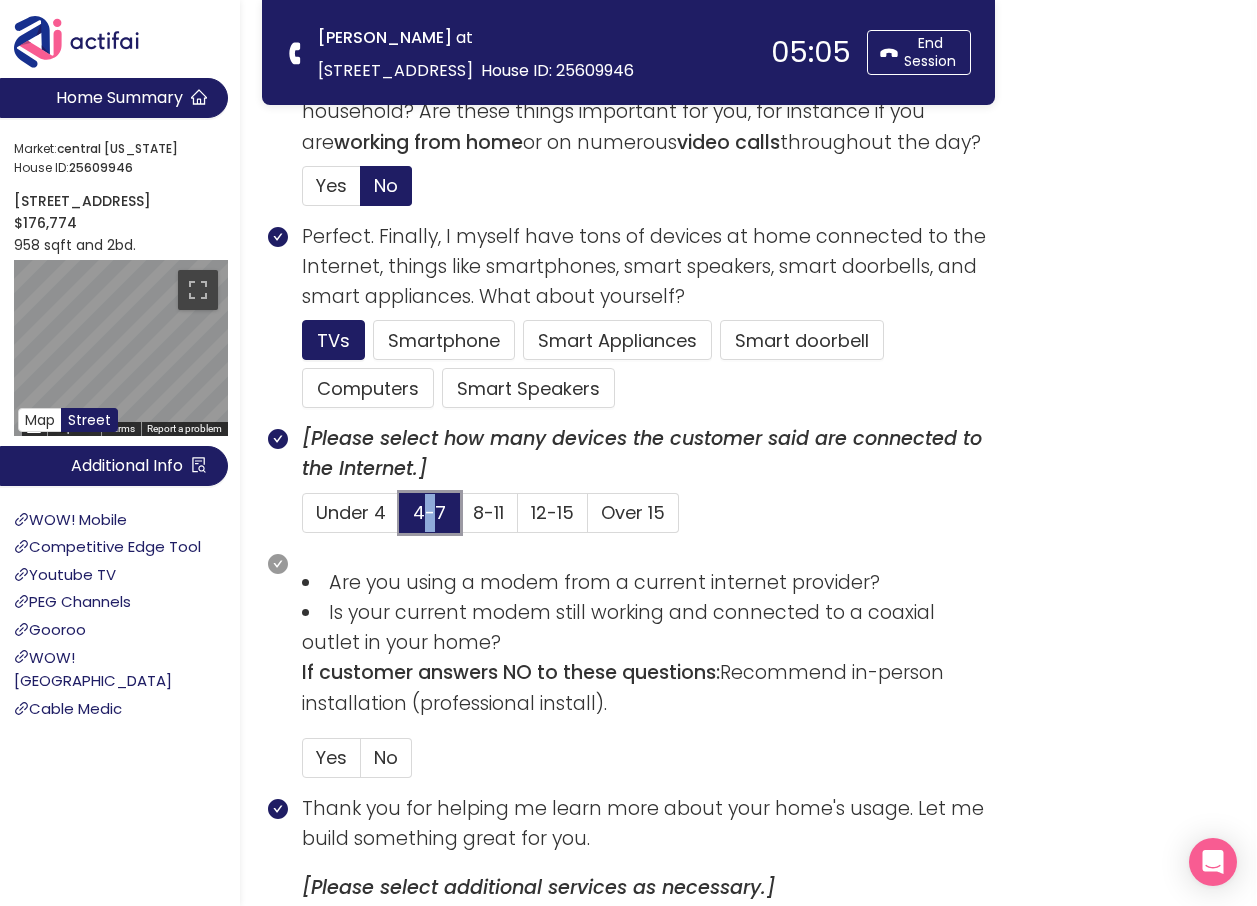 scroll, scrollTop: 1405, scrollLeft: 0, axis: vertical 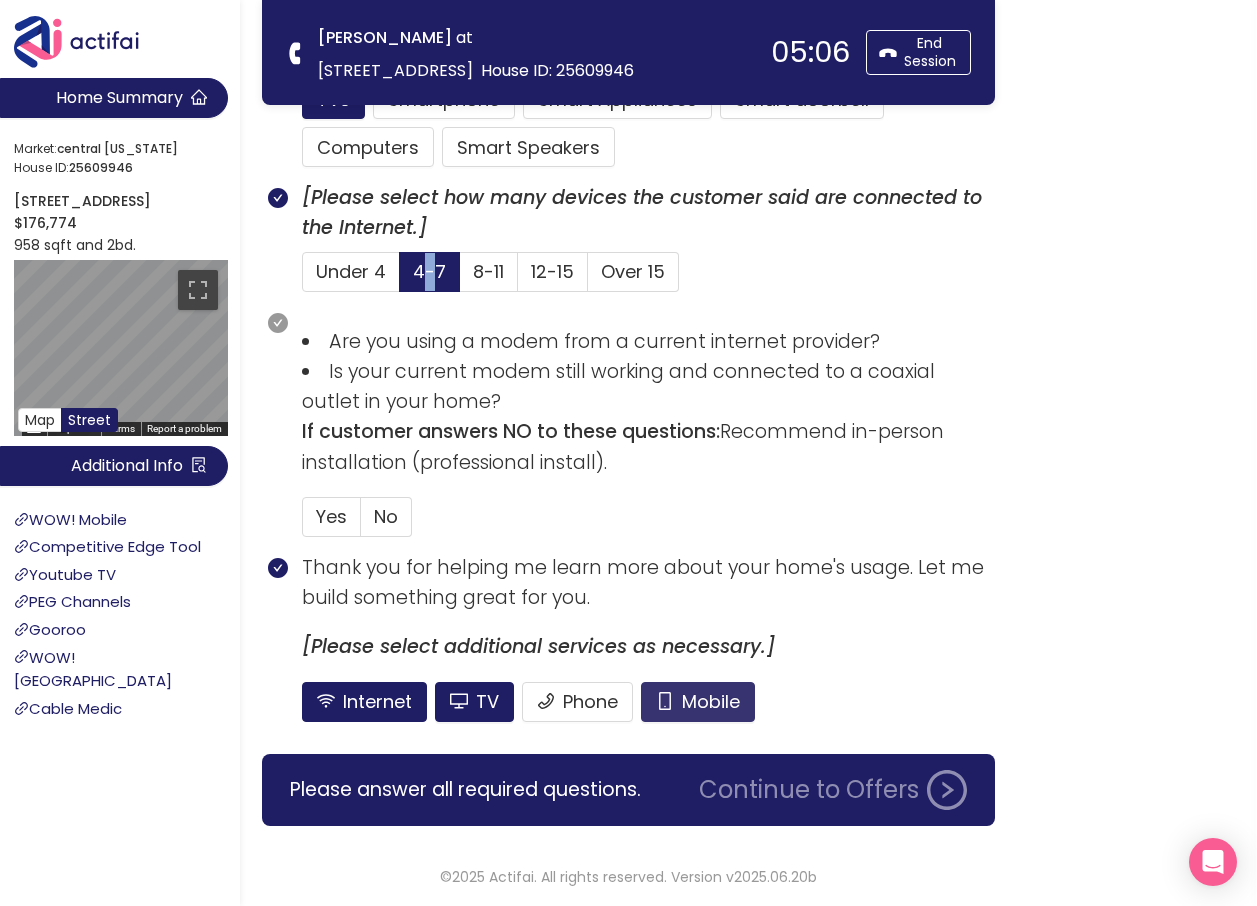 drag, startPoint x: 676, startPoint y: 712, endPoint x: 554, endPoint y: 615, distance: 155.86212 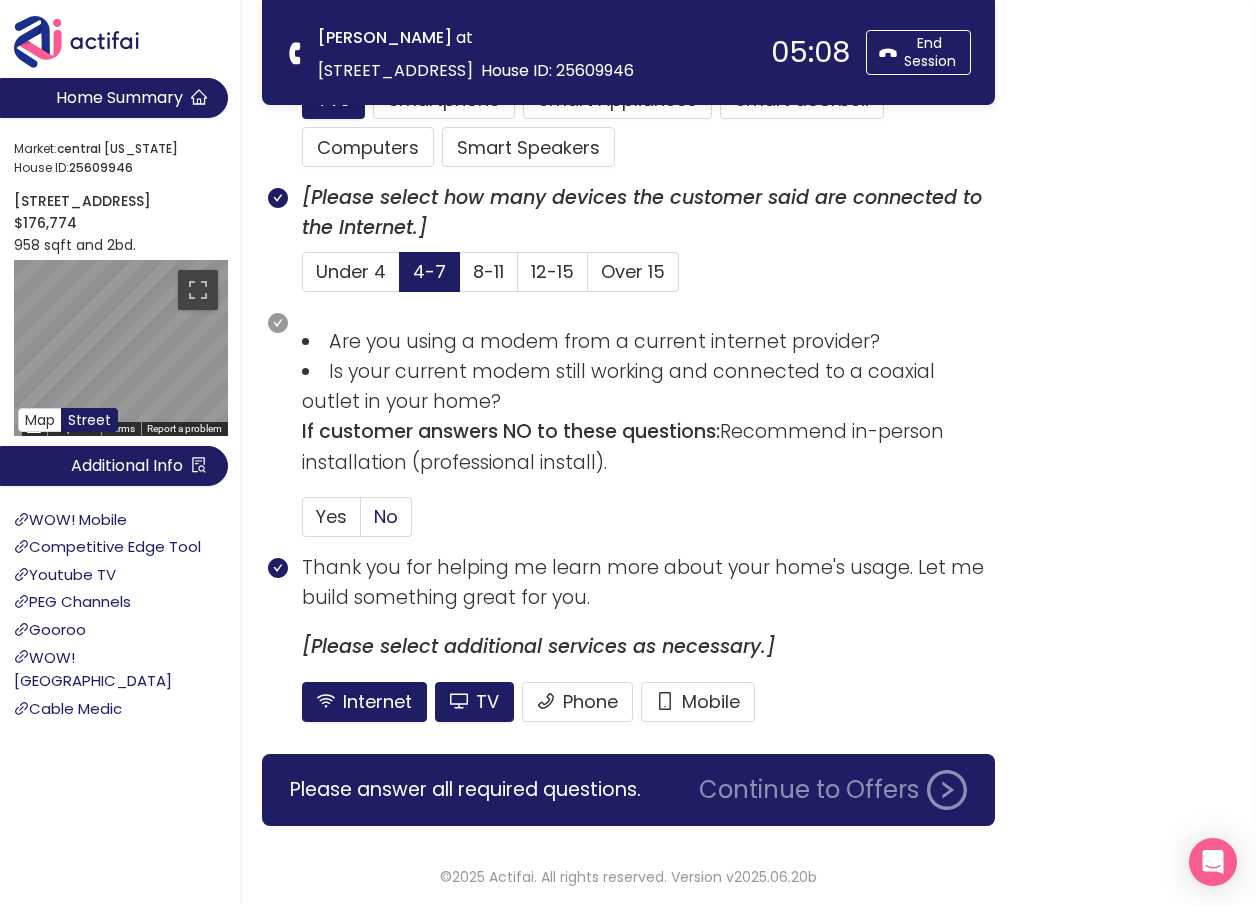 click on "No" at bounding box center (386, 516) 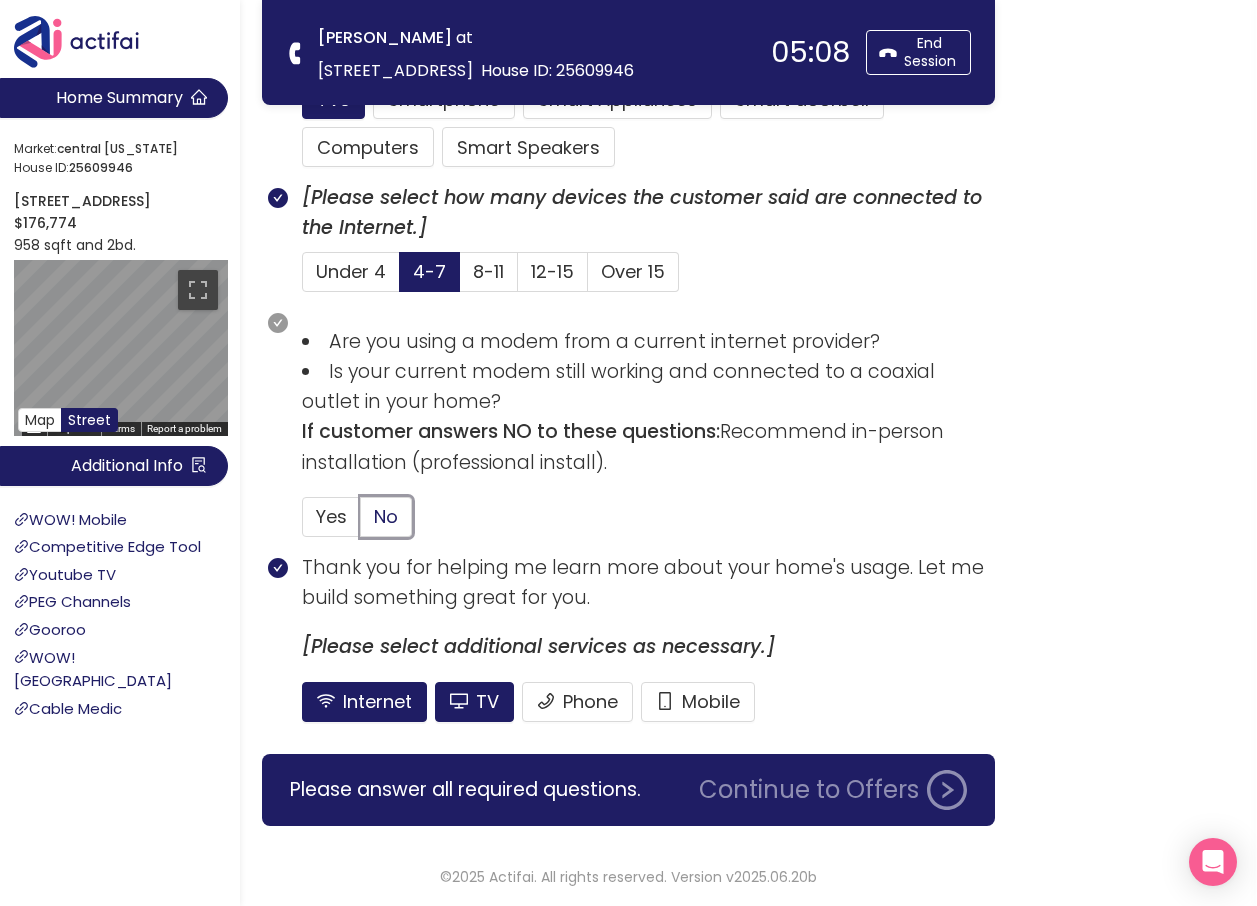 click on "No" at bounding box center [361, 523] 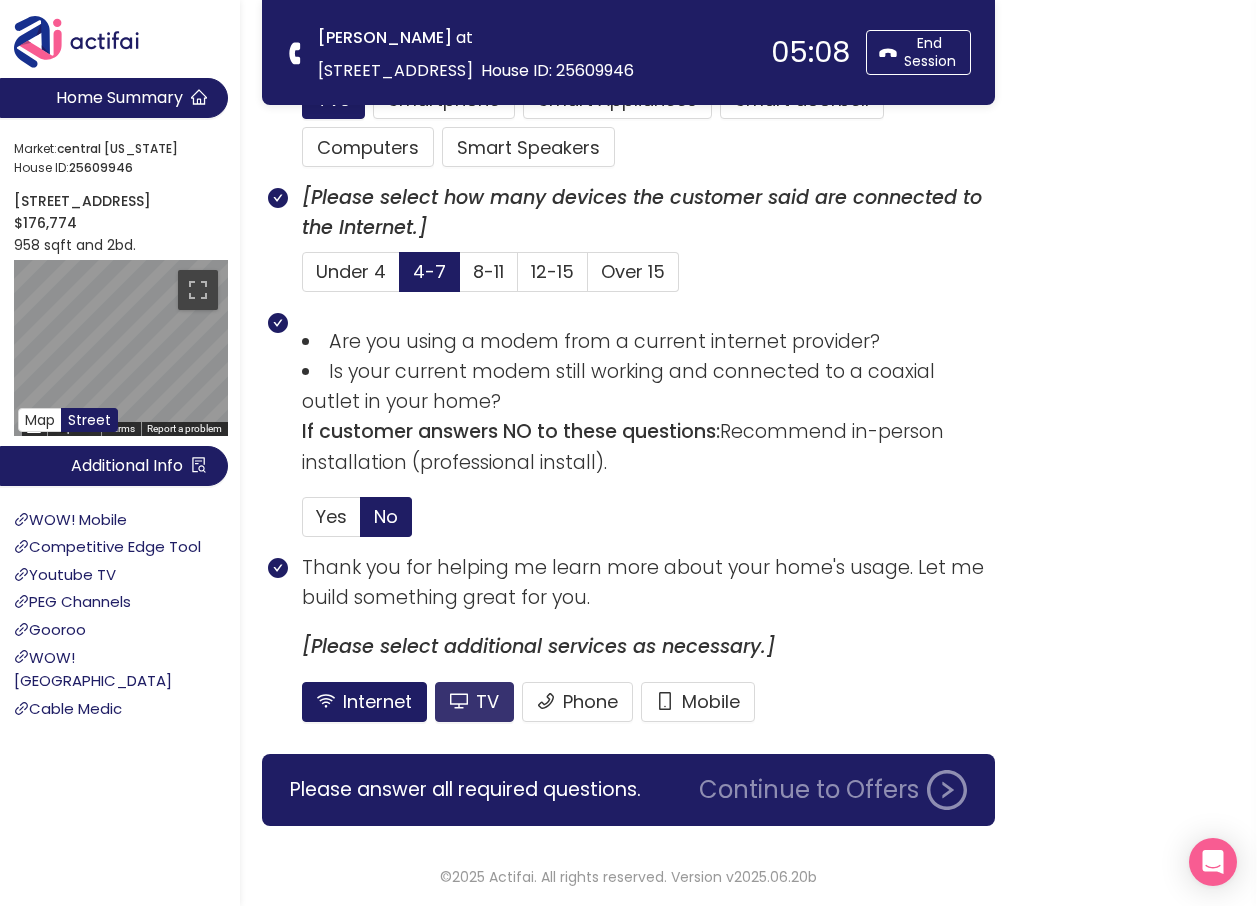 click on "TV" 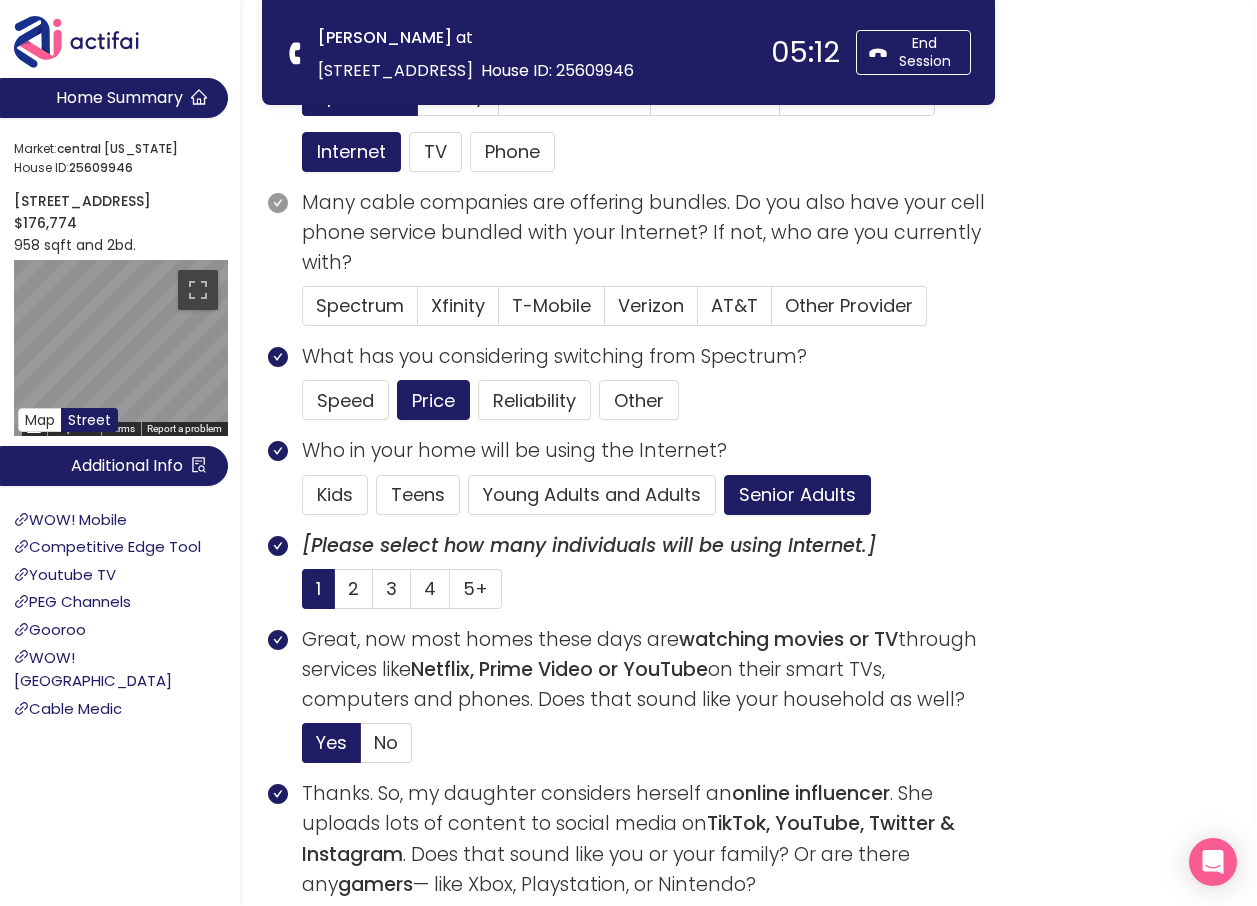 scroll, scrollTop: 205, scrollLeft: 0, axis: vertical 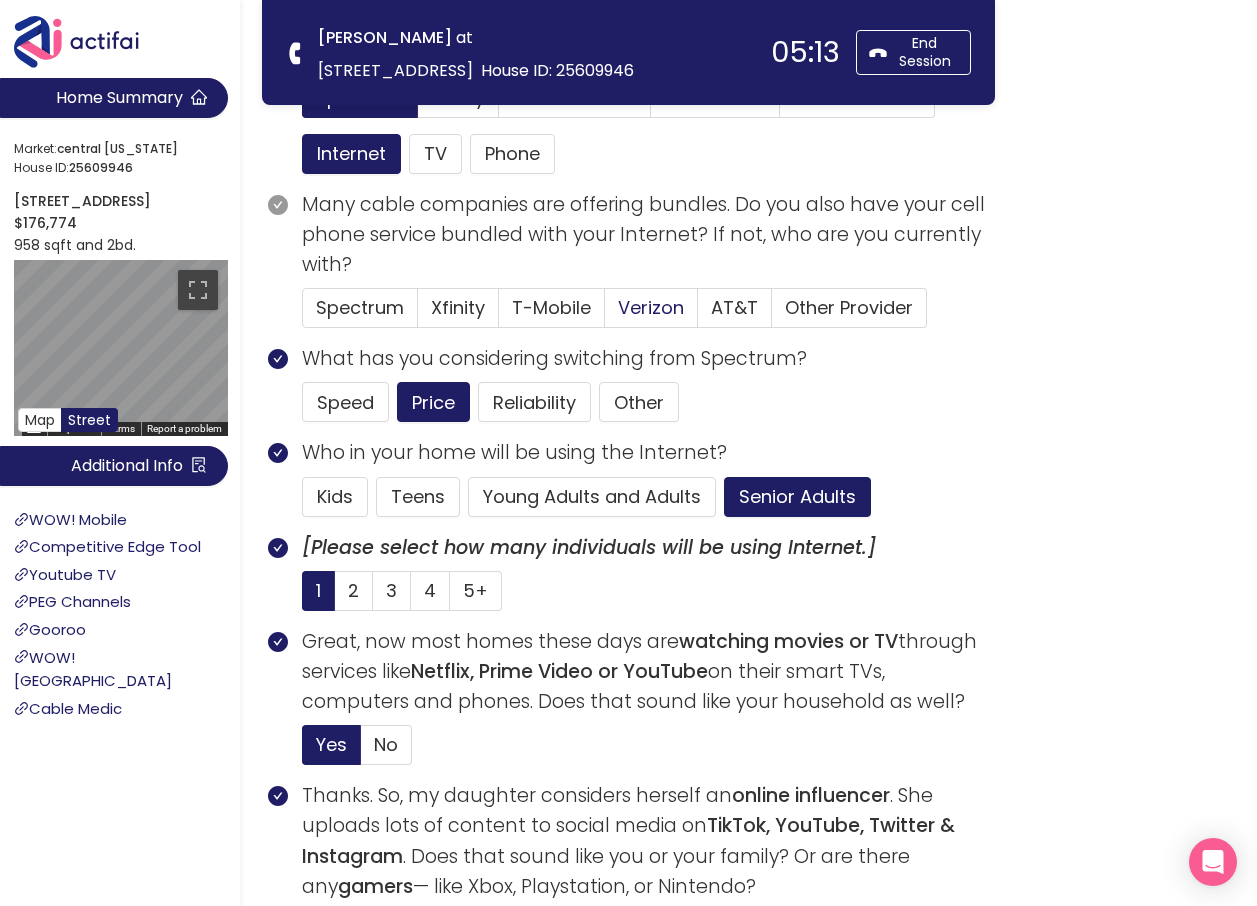 click on "Verizon" at bounding box center (651, 307) 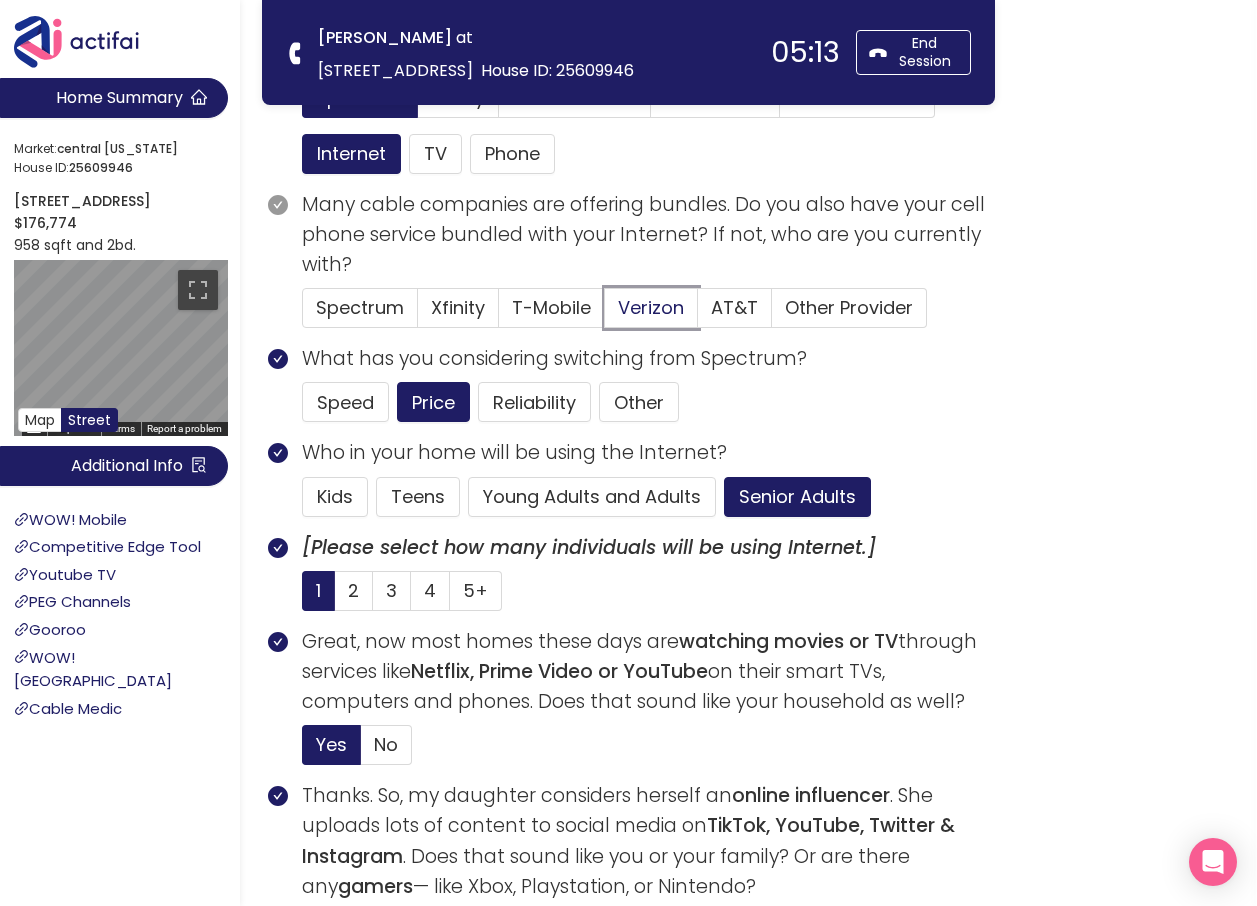 click on "Verizon" at bounding box center [605, 314] 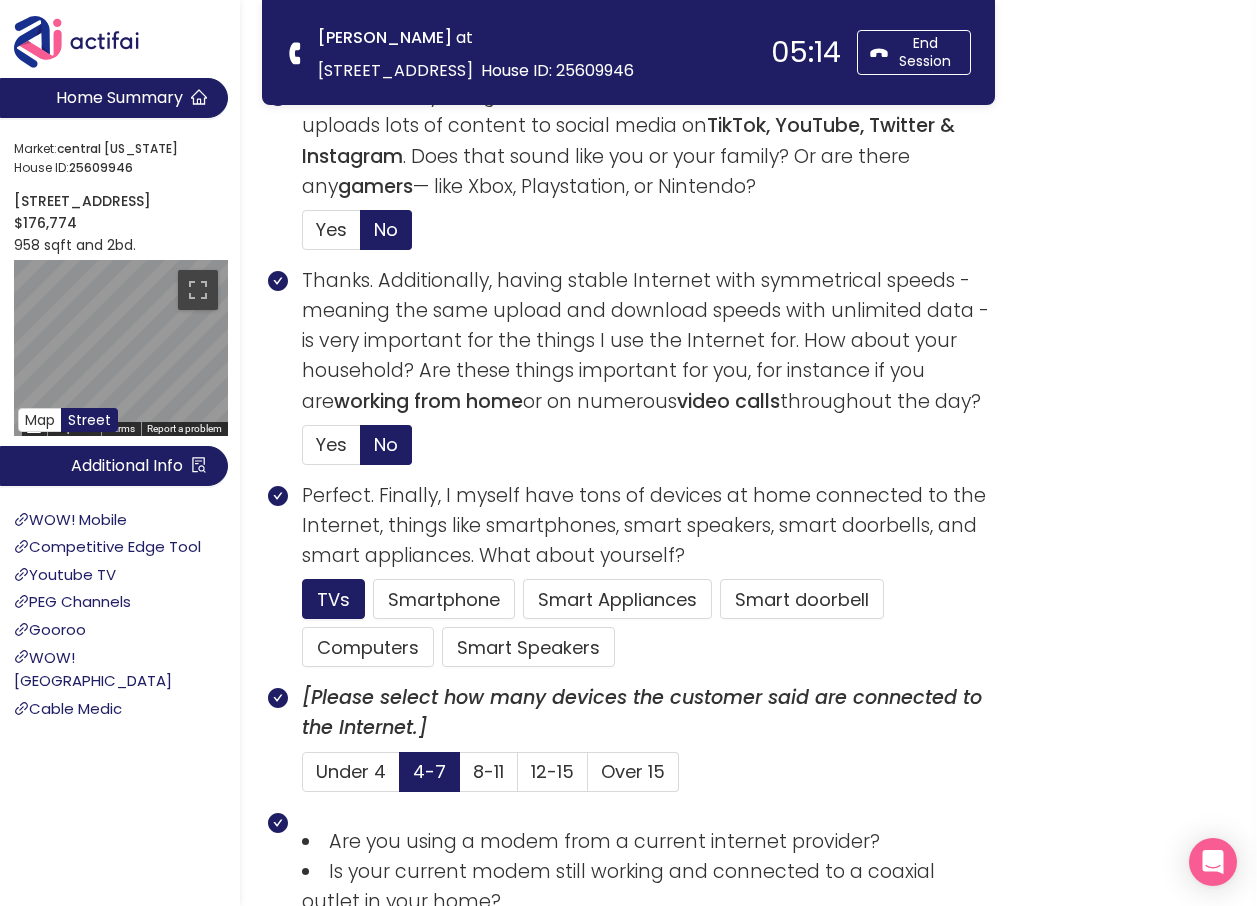 scroll, scrollTop: 1405, scrollLeft: 0, axis: vertical 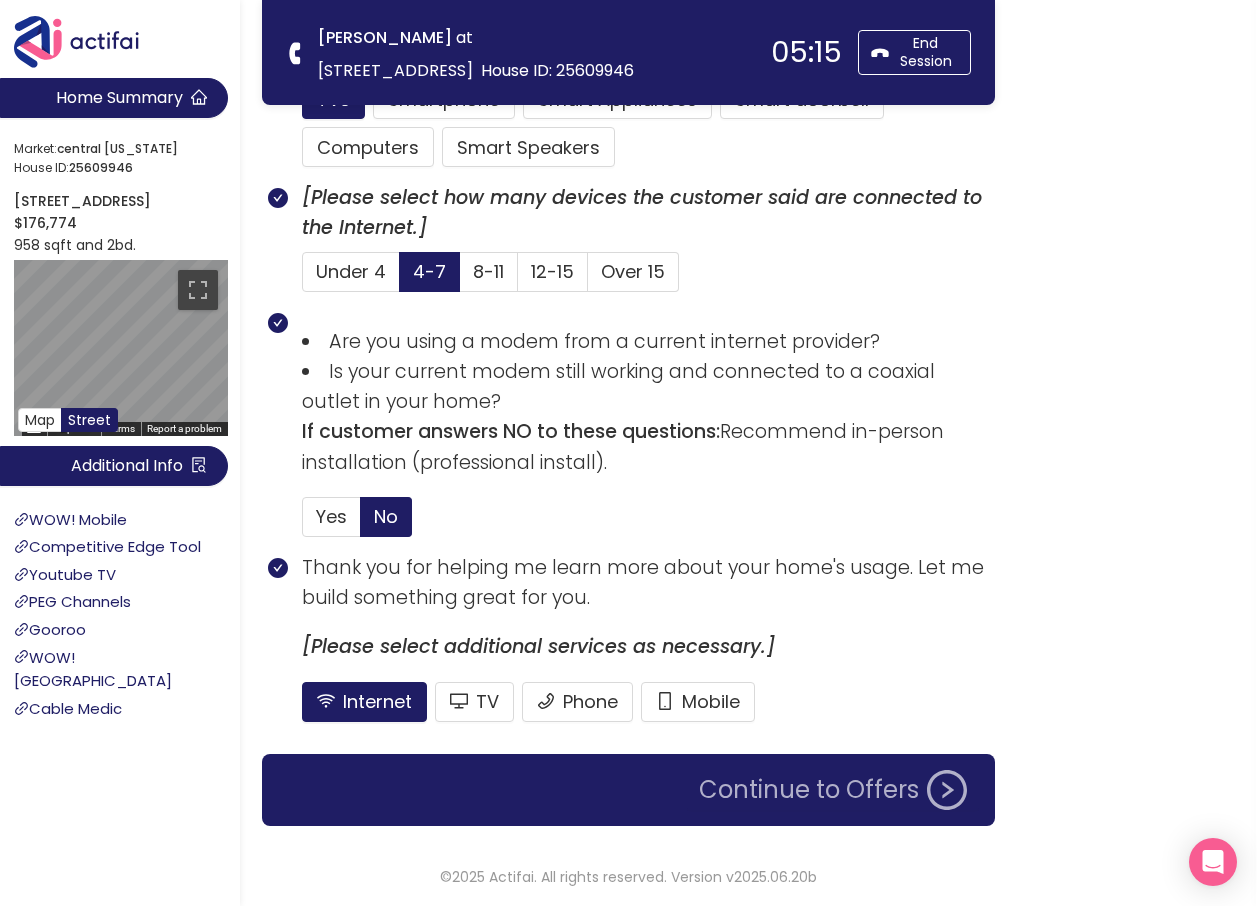 click on "Continue to Offers" 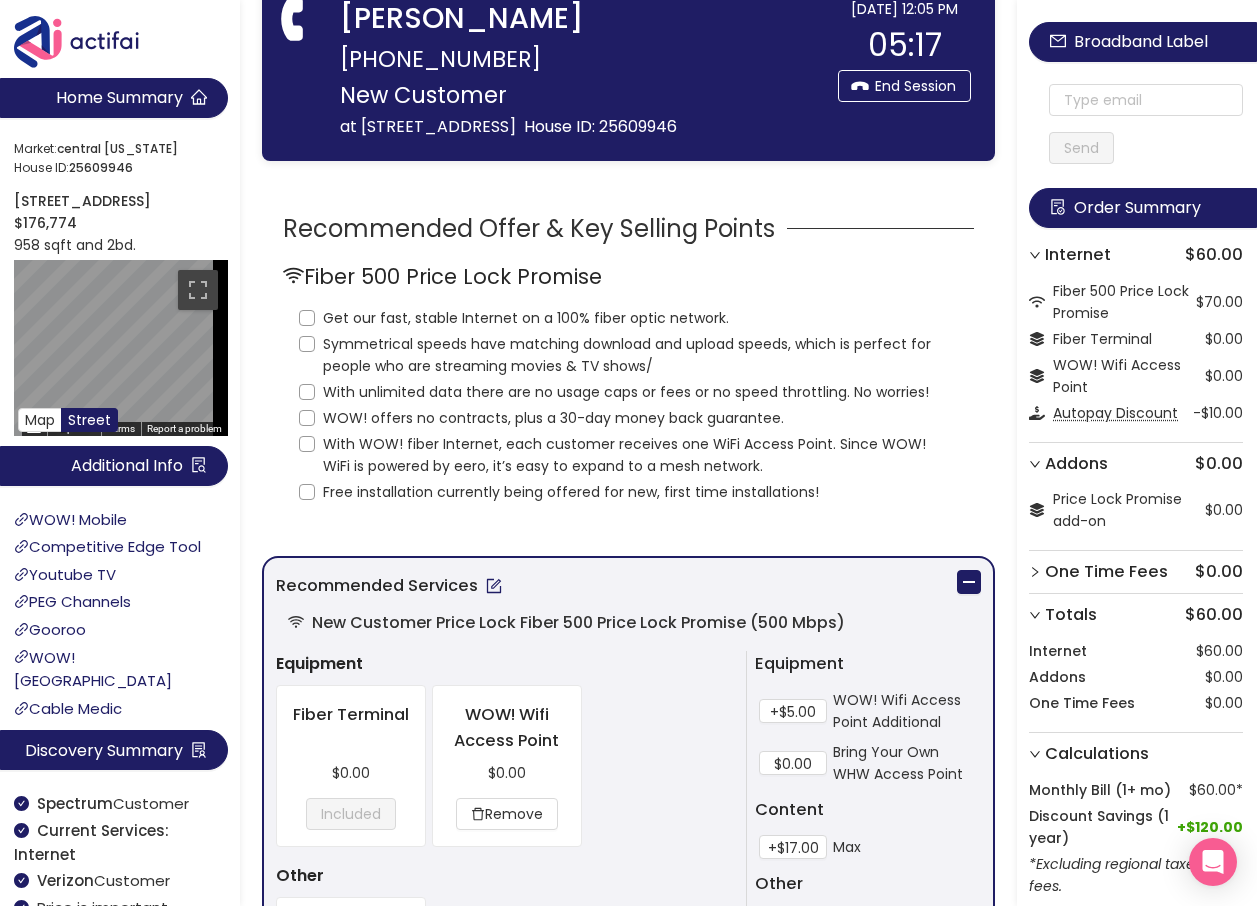 scroll, scrollTop: 0, scrollLeft: 0, axis: both 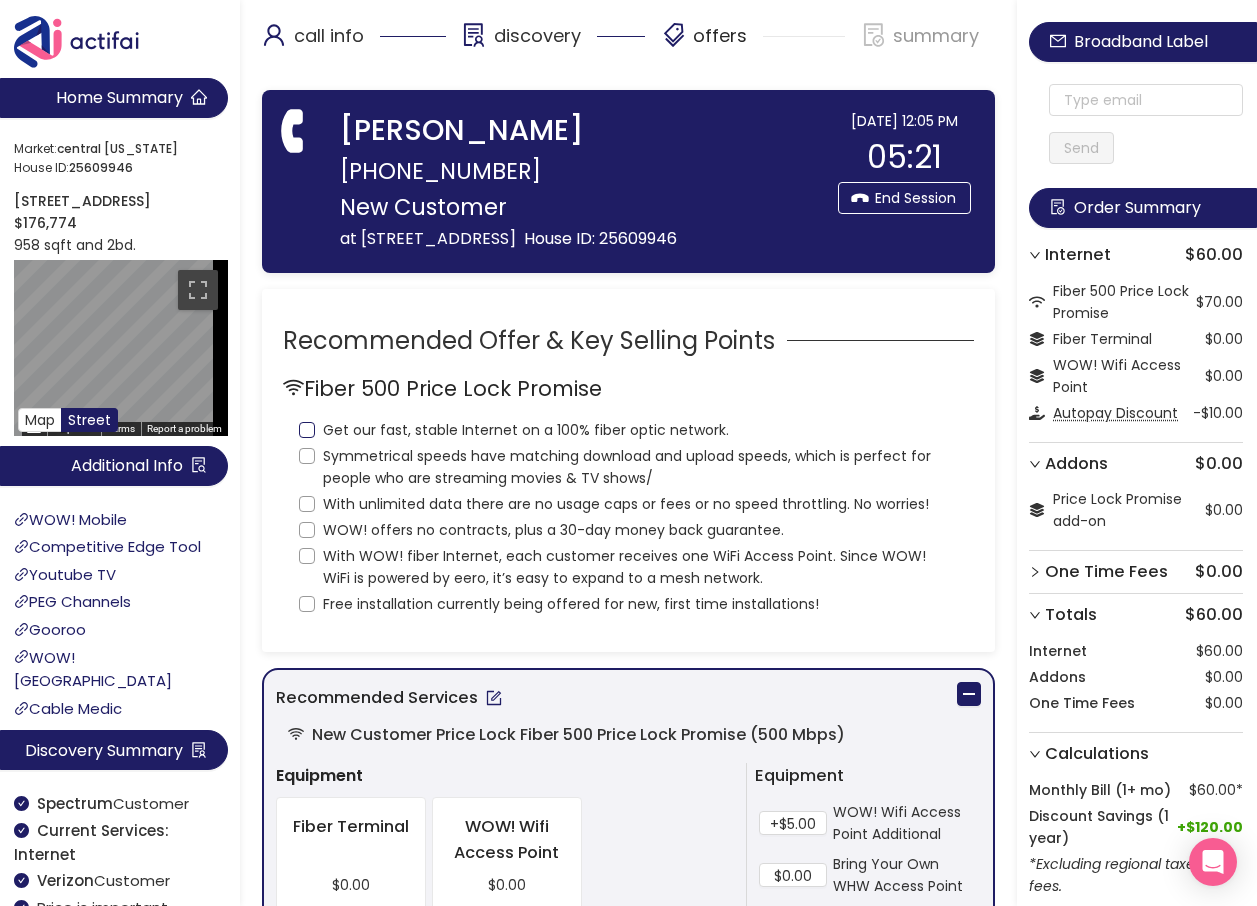click on "Get our fast, stable Internet on a 100% fiber optic network." at bounding box center [307, 430] 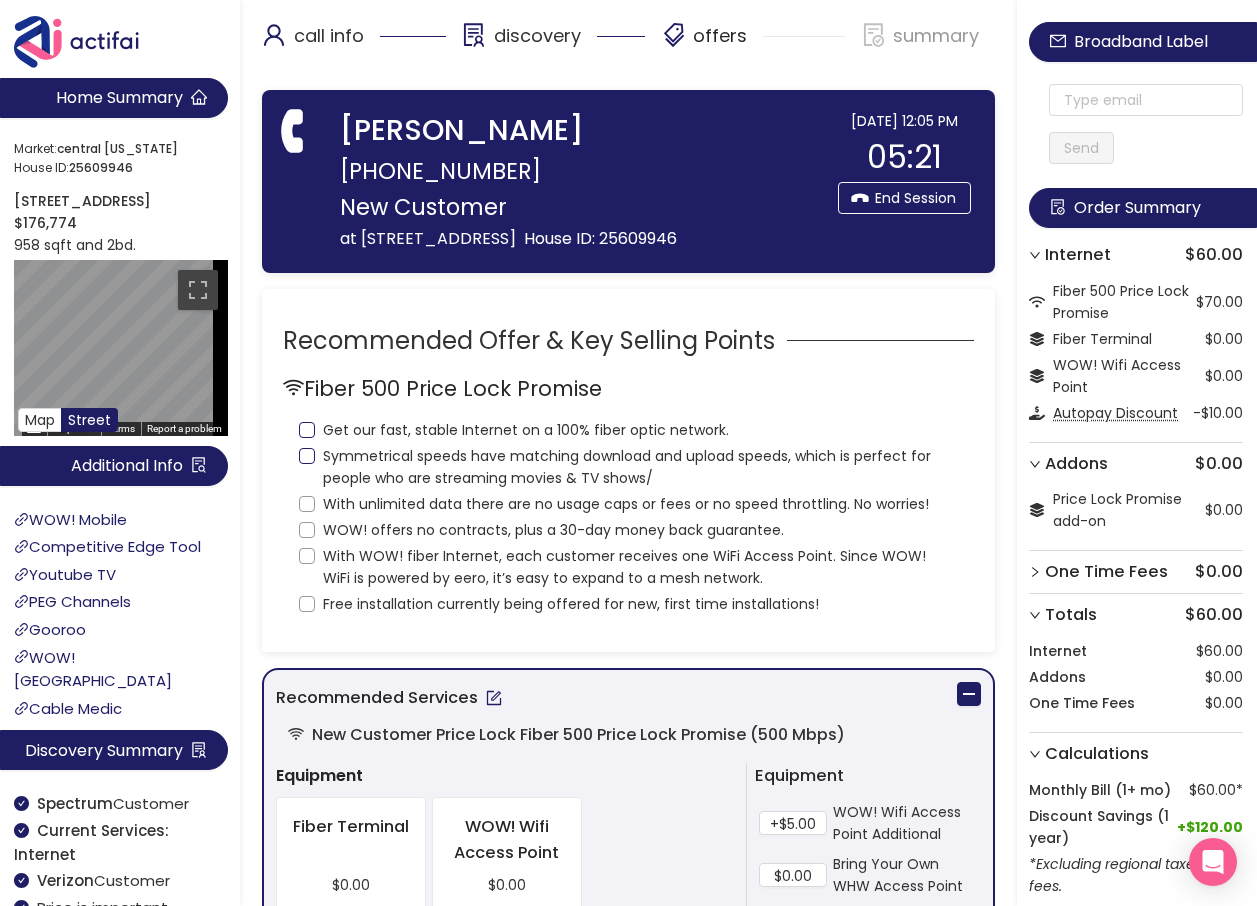 checkbox on "true" 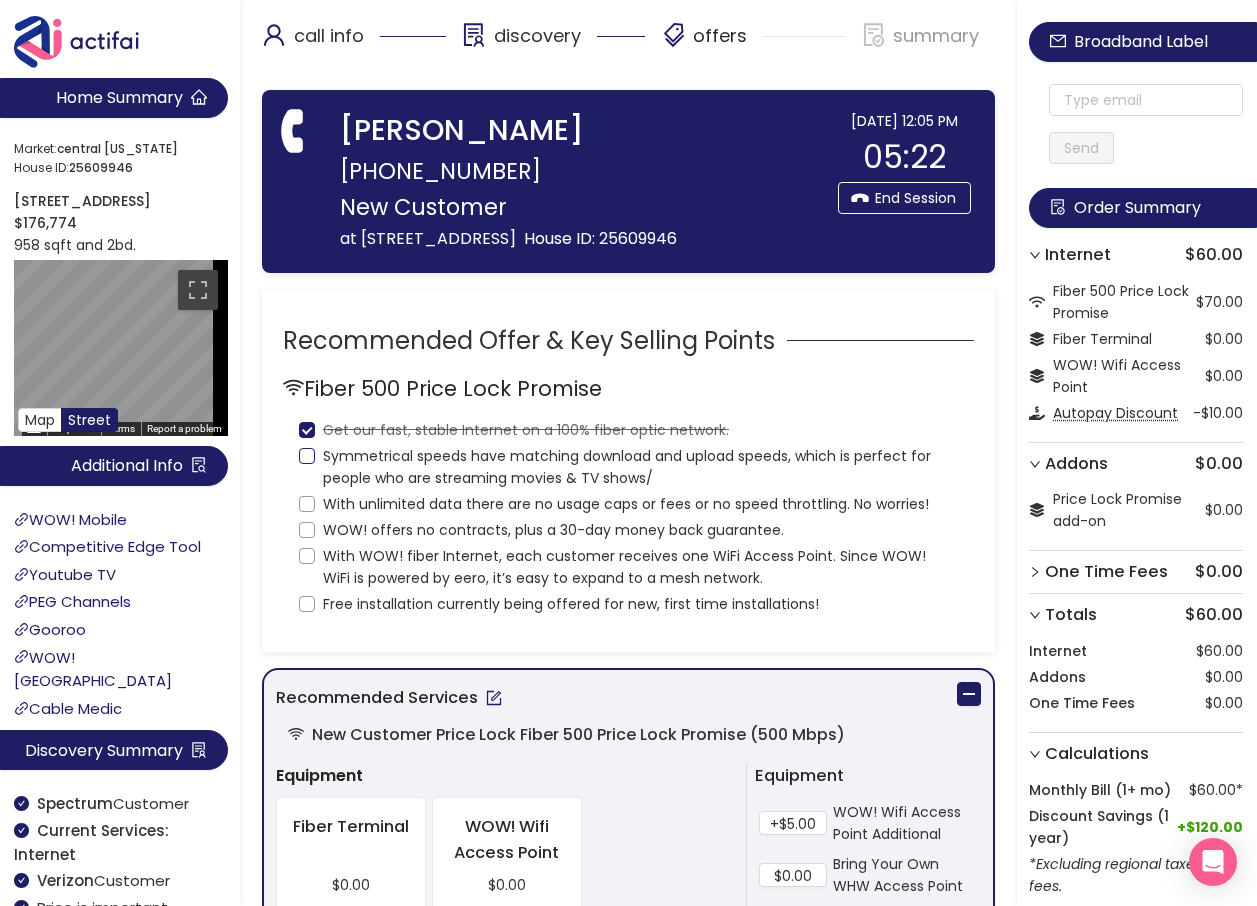 click on "Symmetrical speeds have matching download and upload speeds, which is perfect for people who are streaming movies & TV shows/" at bounding box center [307, 456] 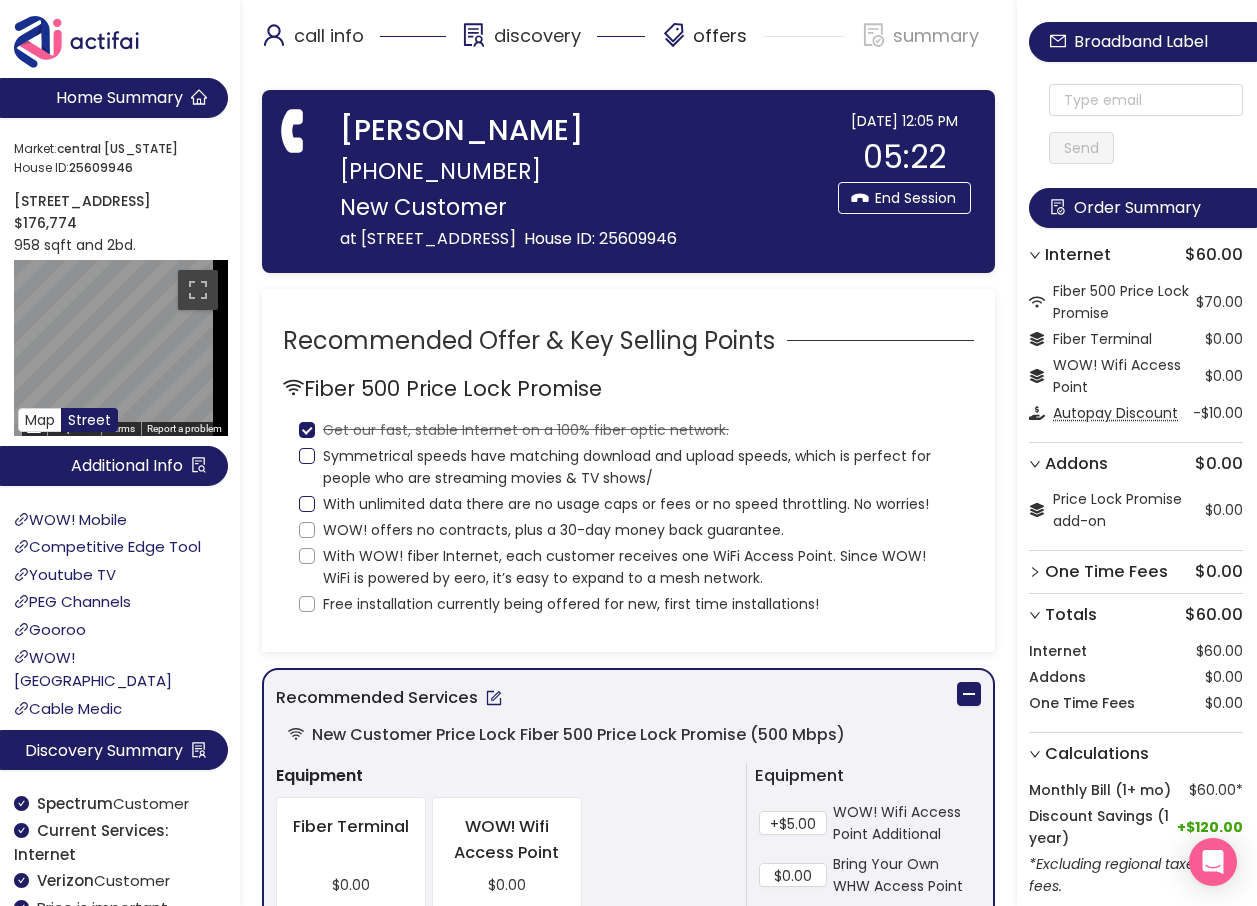 checkbox on "true" 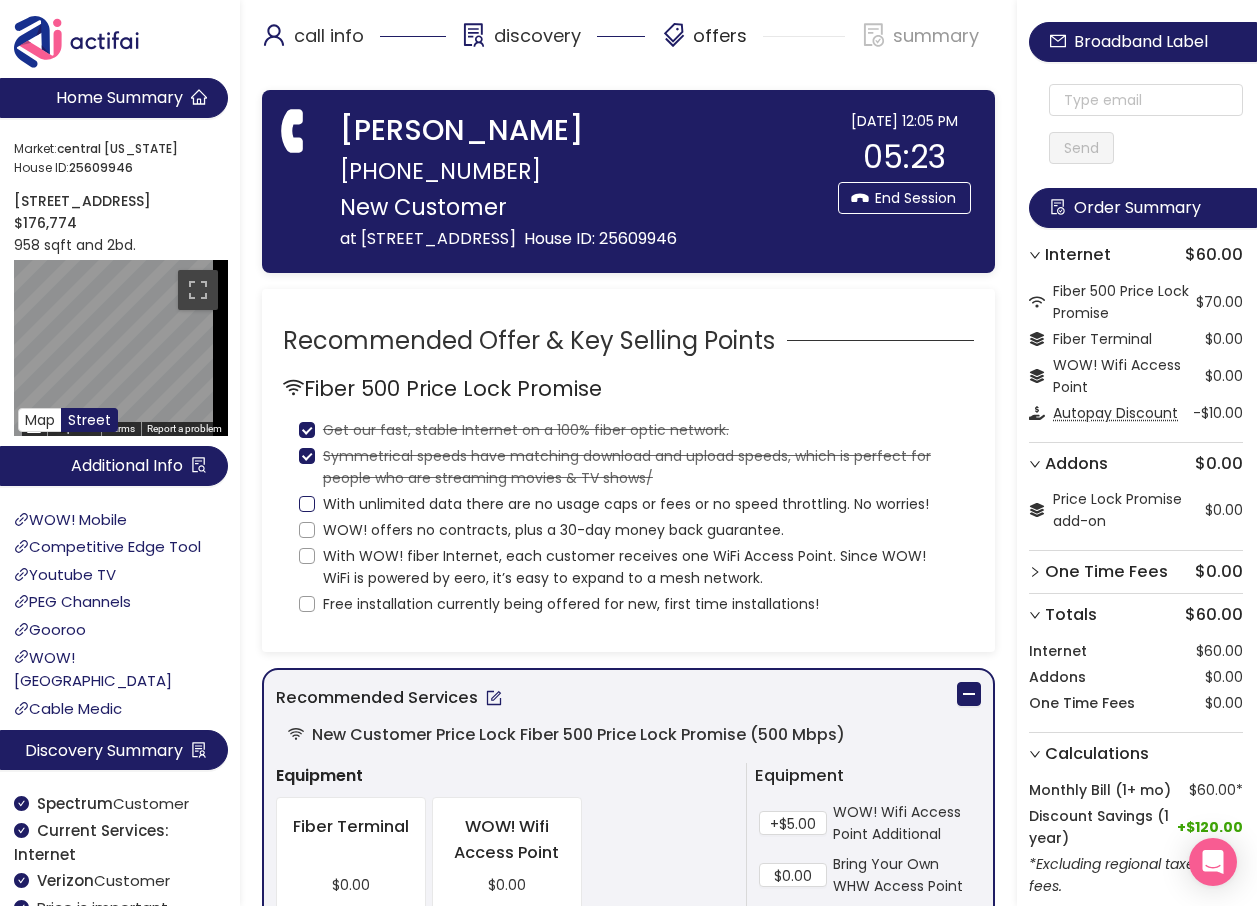 click on "With unlimited data there are no usage caps or fees or no speed throttling. No worries!" at bounding box center (307, 504) 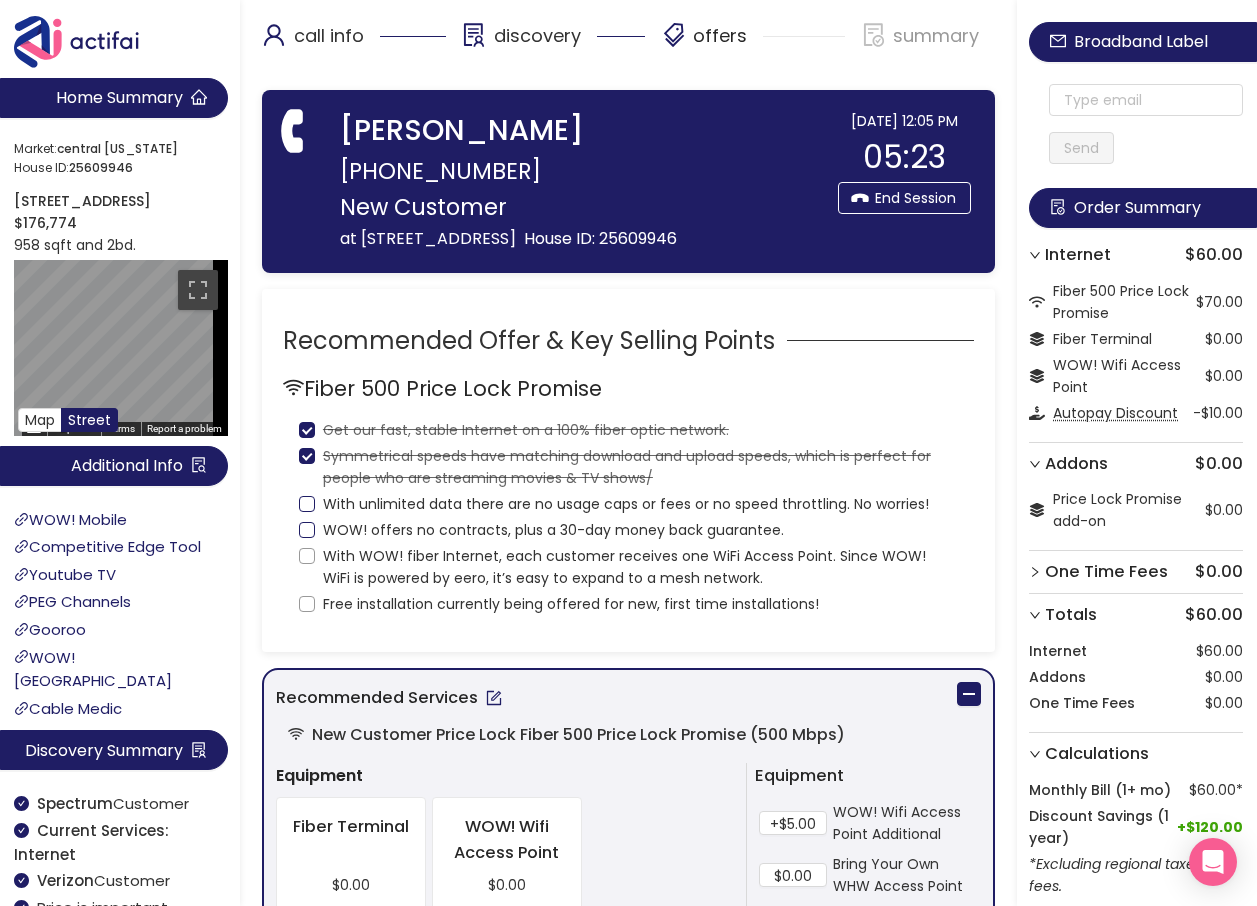 checkbox on "true" 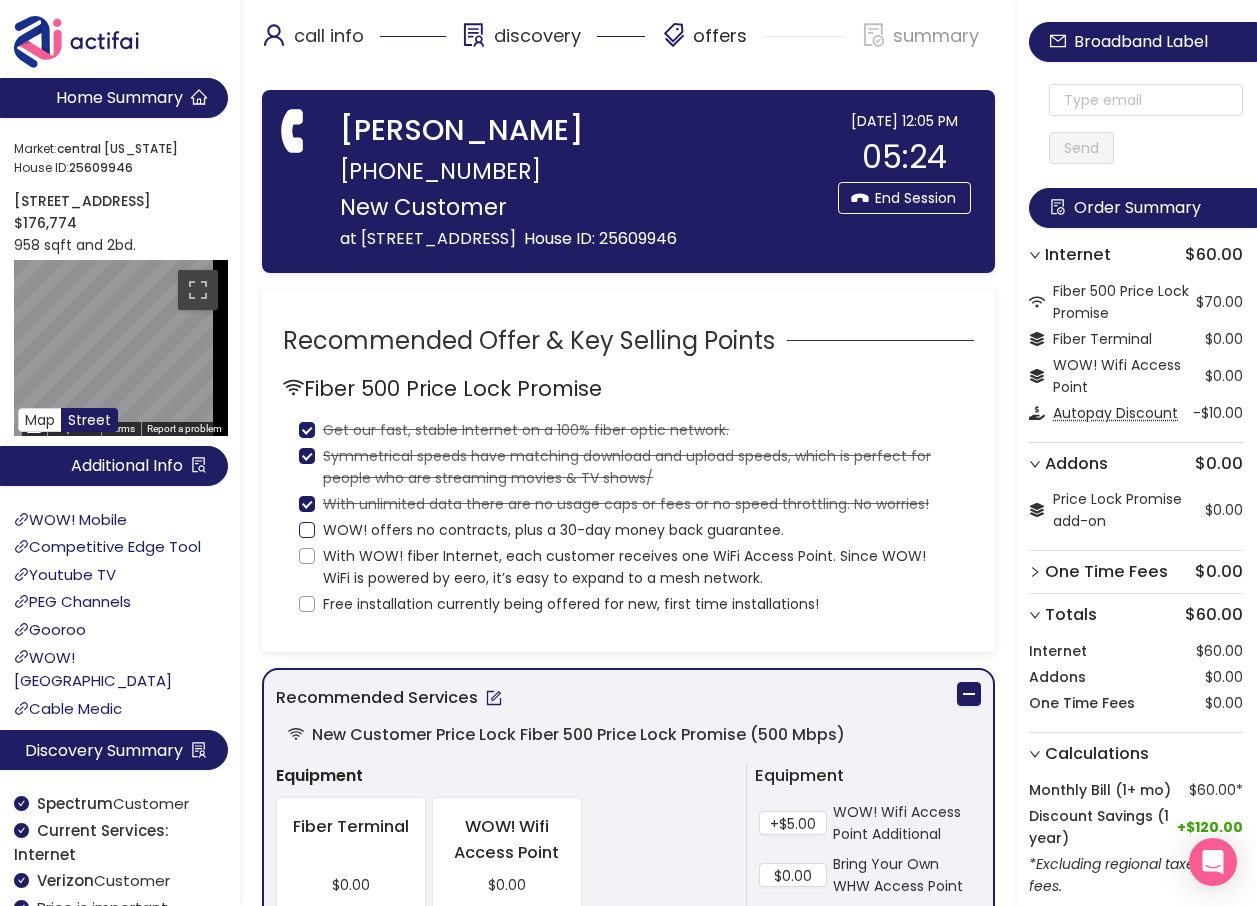 click on "WOW! offers no contracts, plus a 30-day money back guarantee." at bounding box center (307, 530) 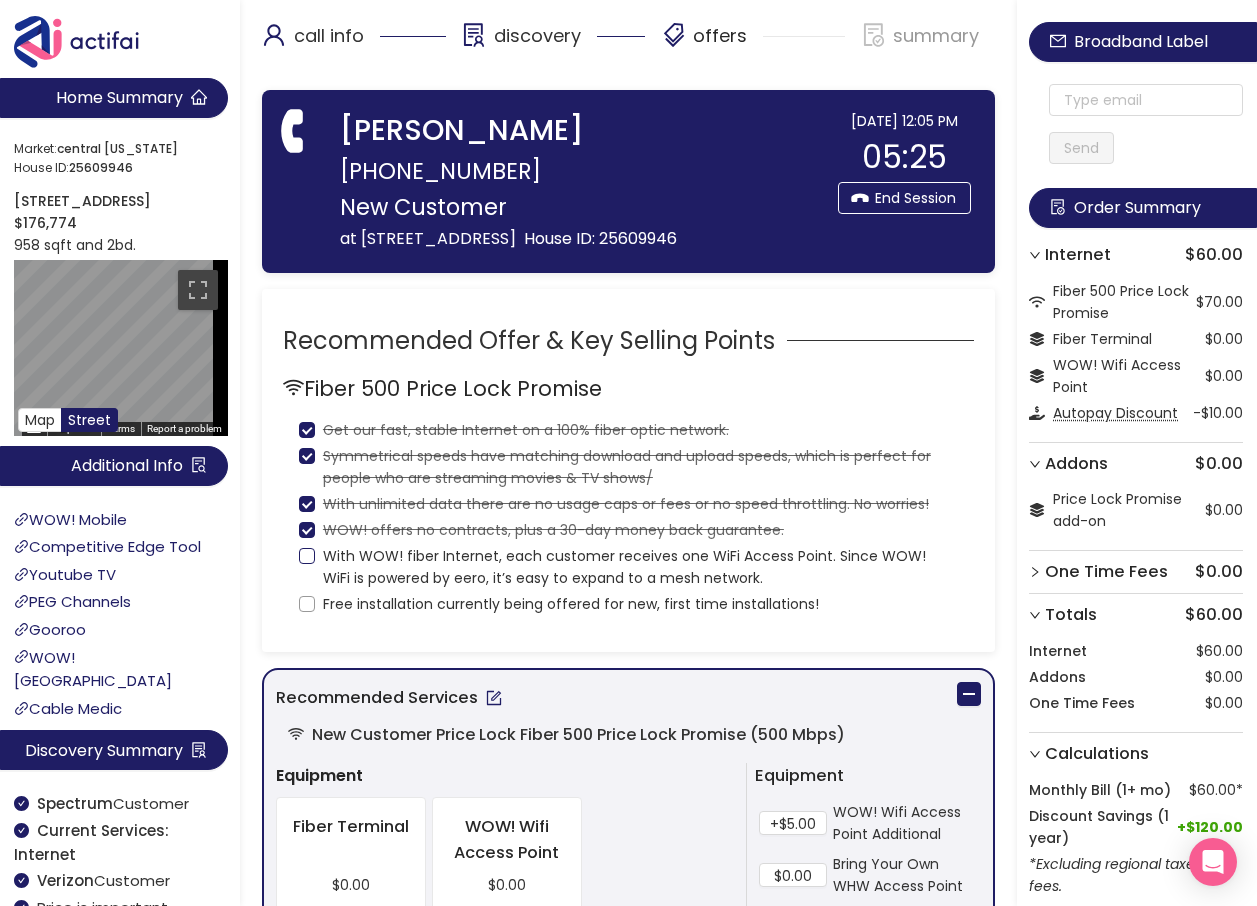 click on "With WOW! fiber Internet, each customer receives one WiFi Access Point. Since WOW! WiFi is powered by eero, it’s easy to expand to a mesh network." at bounding box center [307, 556] 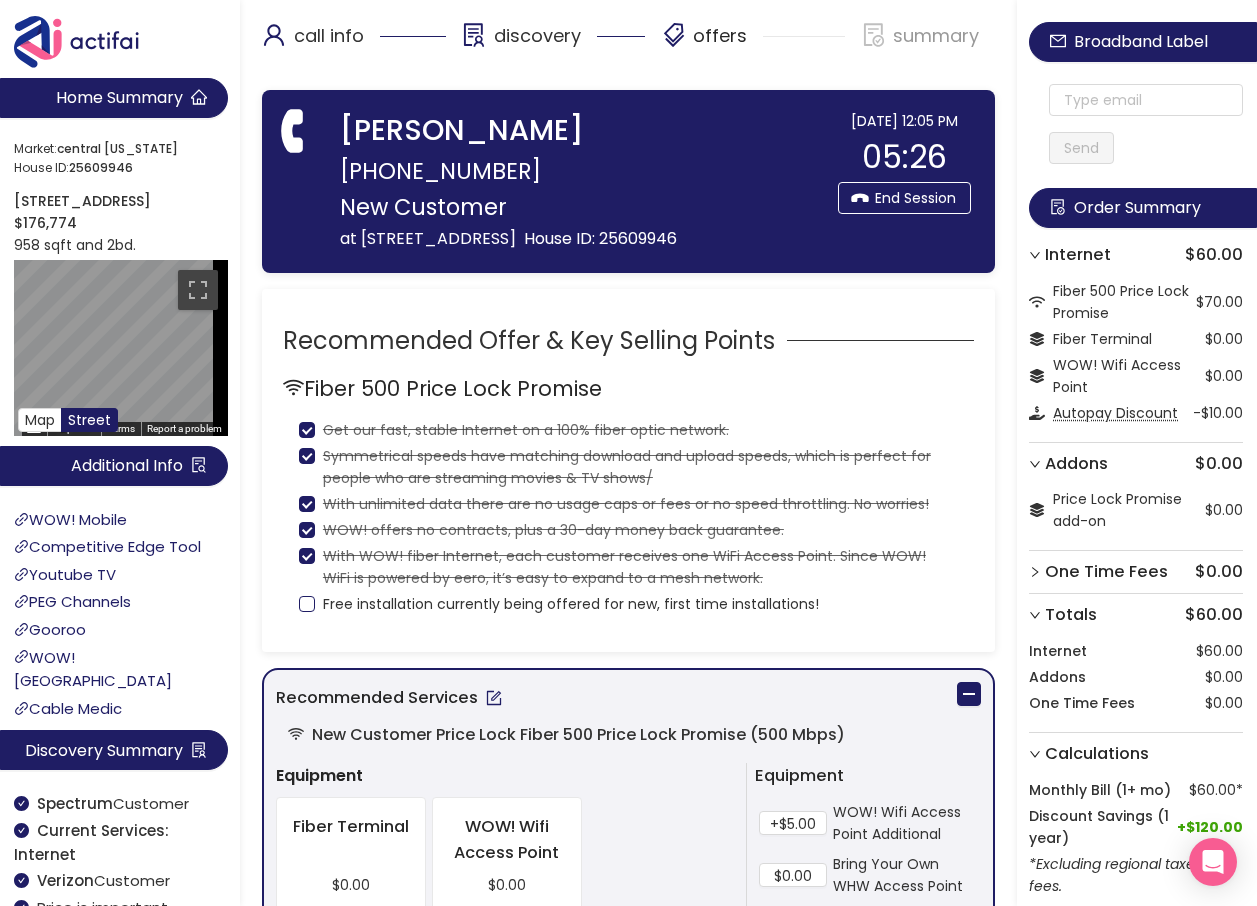 click on "Free installation currently being offered for new, first time installations!" at bounding box center [307, 604] 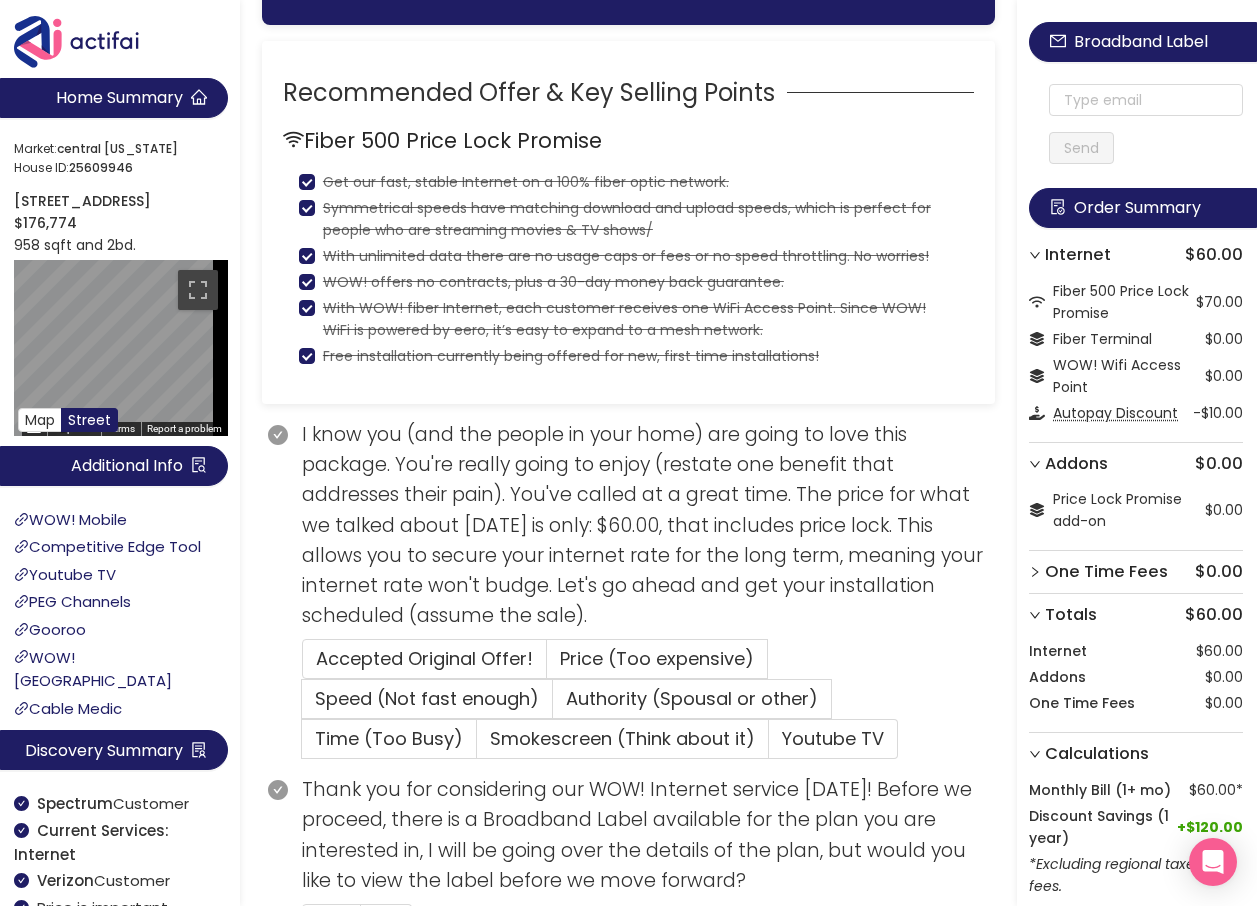 scroll, scrollTop: 400, scrollLeft: 0, axis: vertical 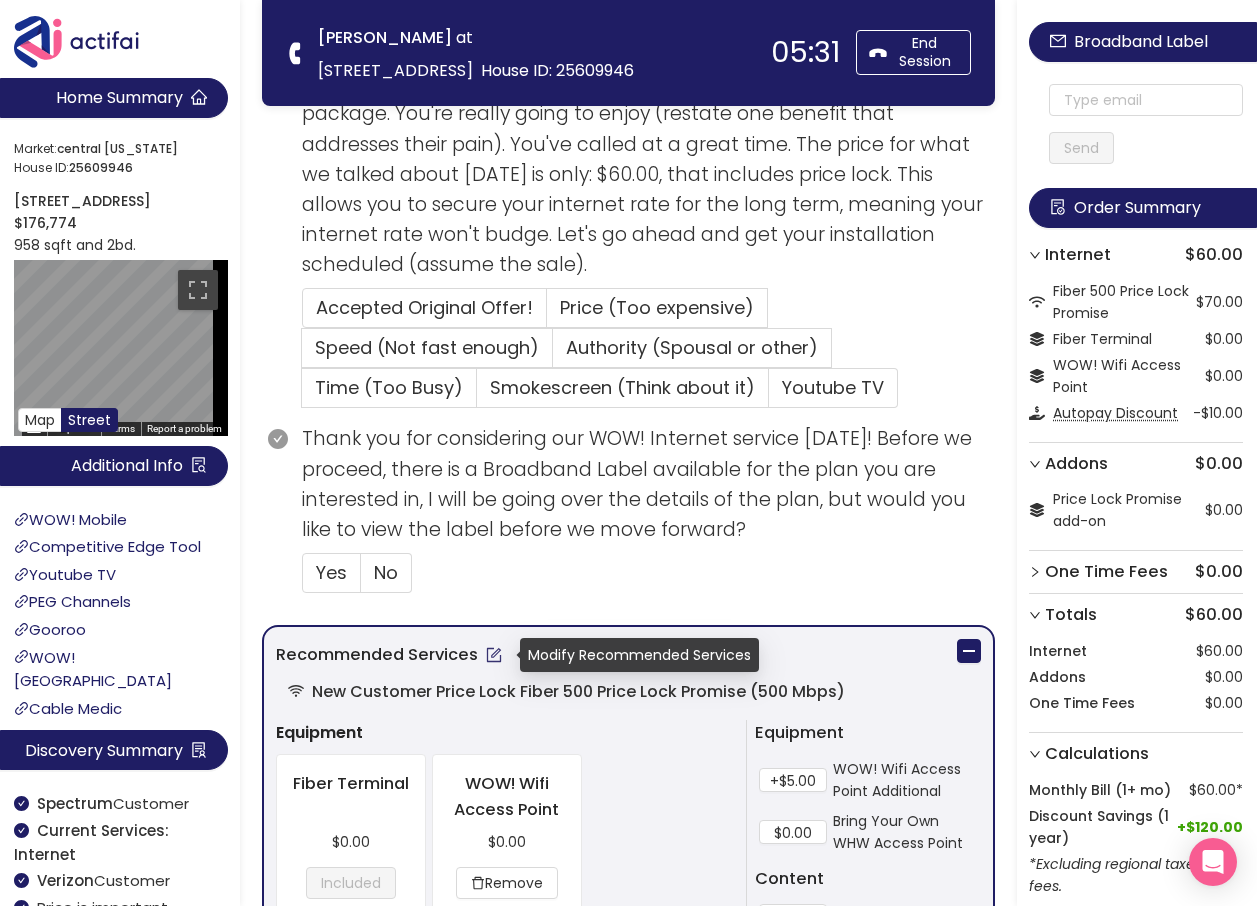 click 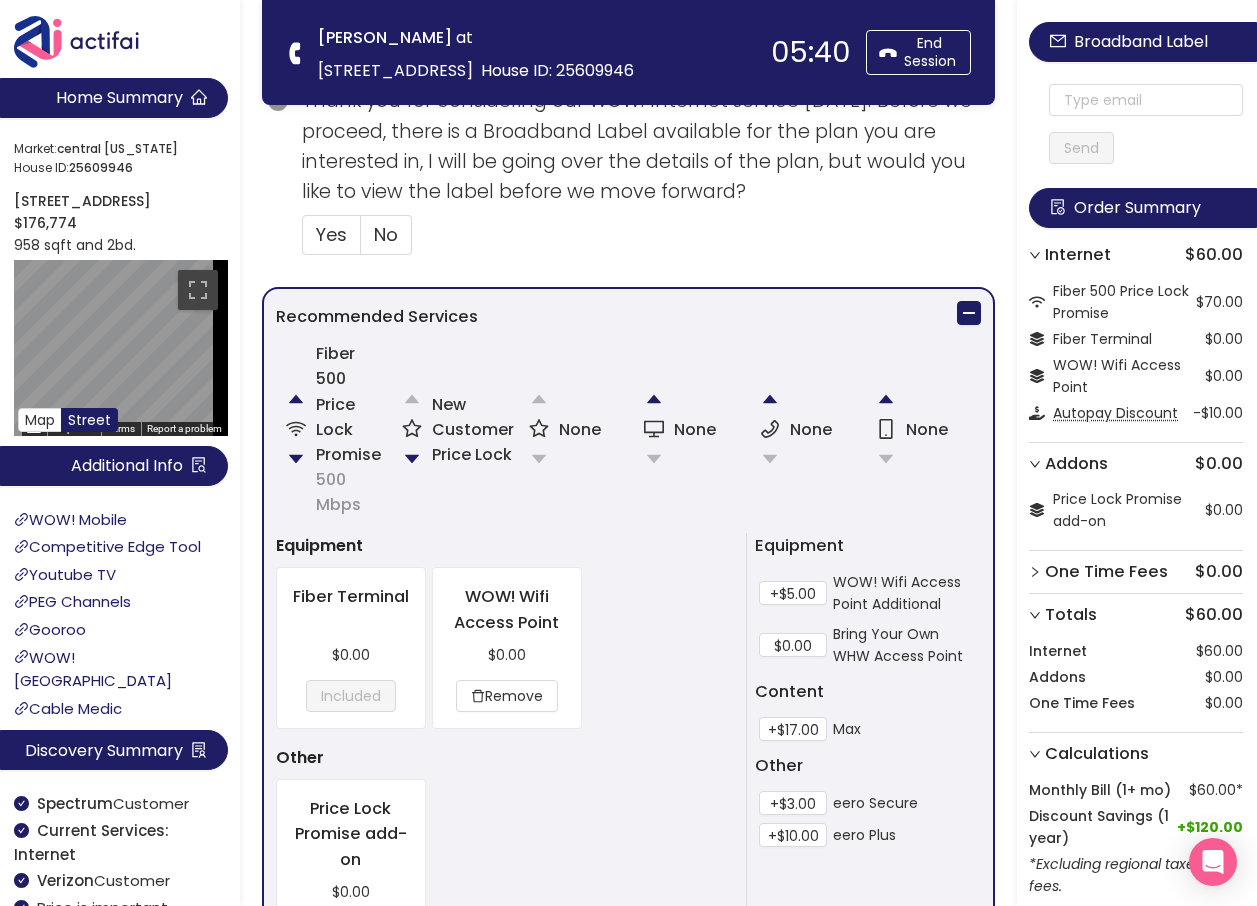 scroll, scrollTop: 800, scrollLeft: 0, axis: vertical 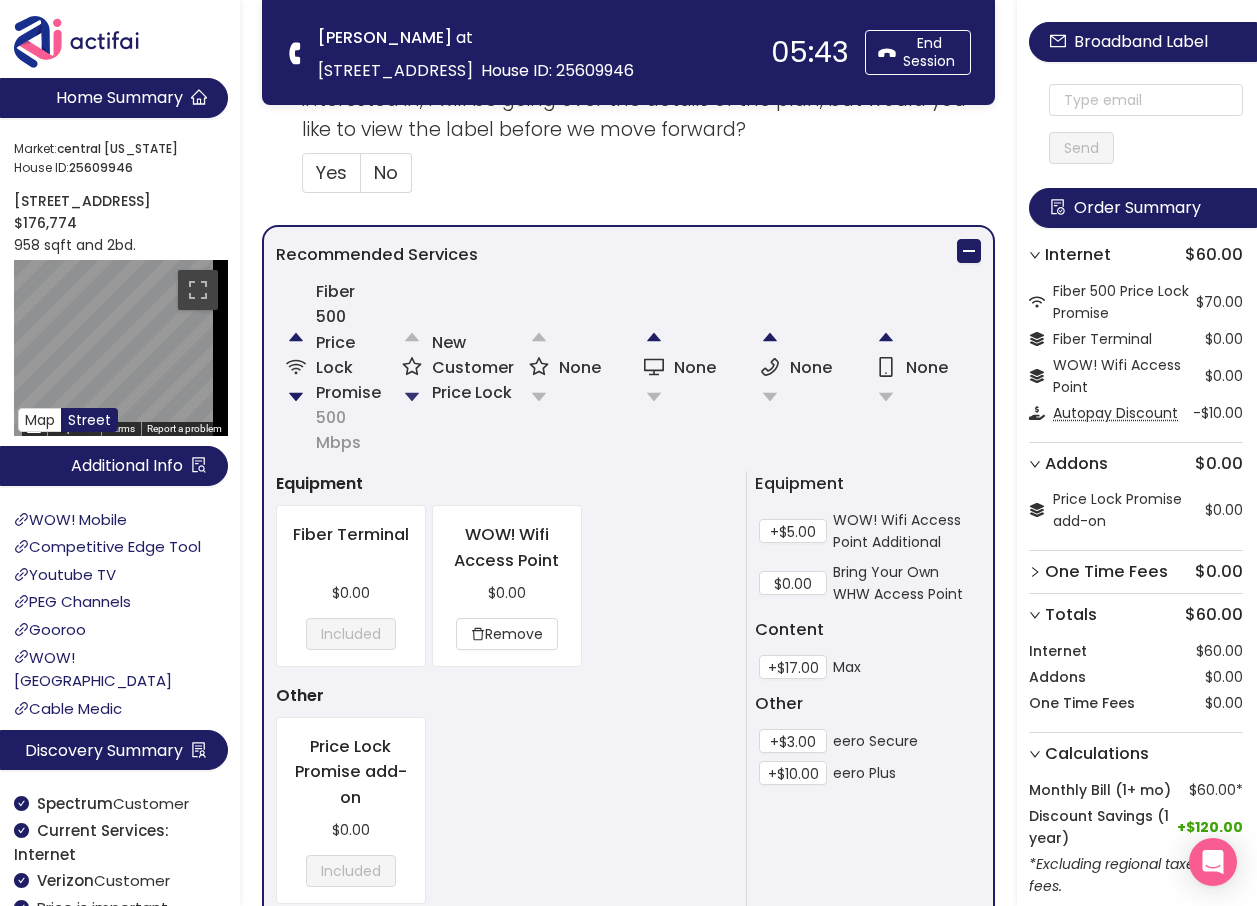 click 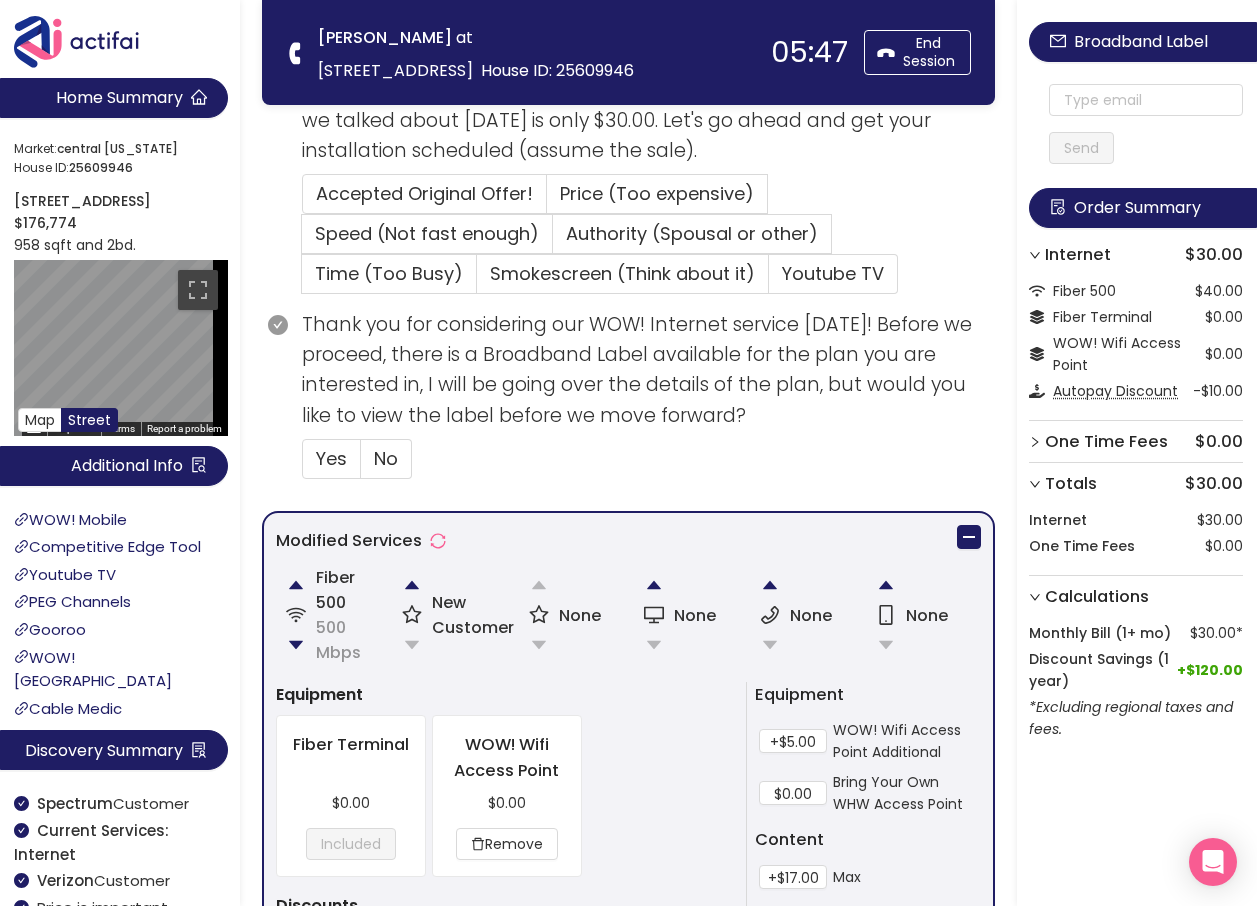 scroll, scrollTop: 382, scrollLeft: 0, axis: vertical 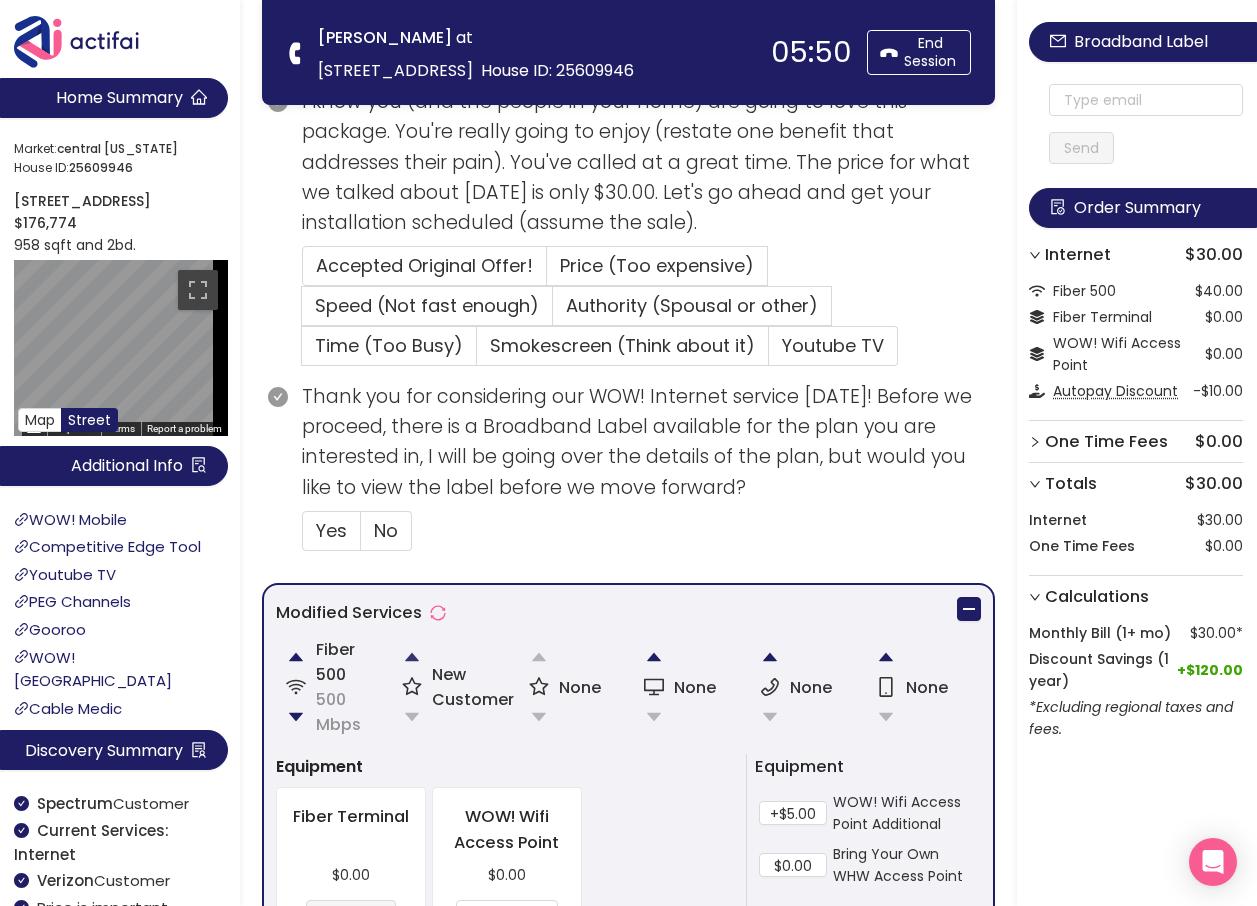 click 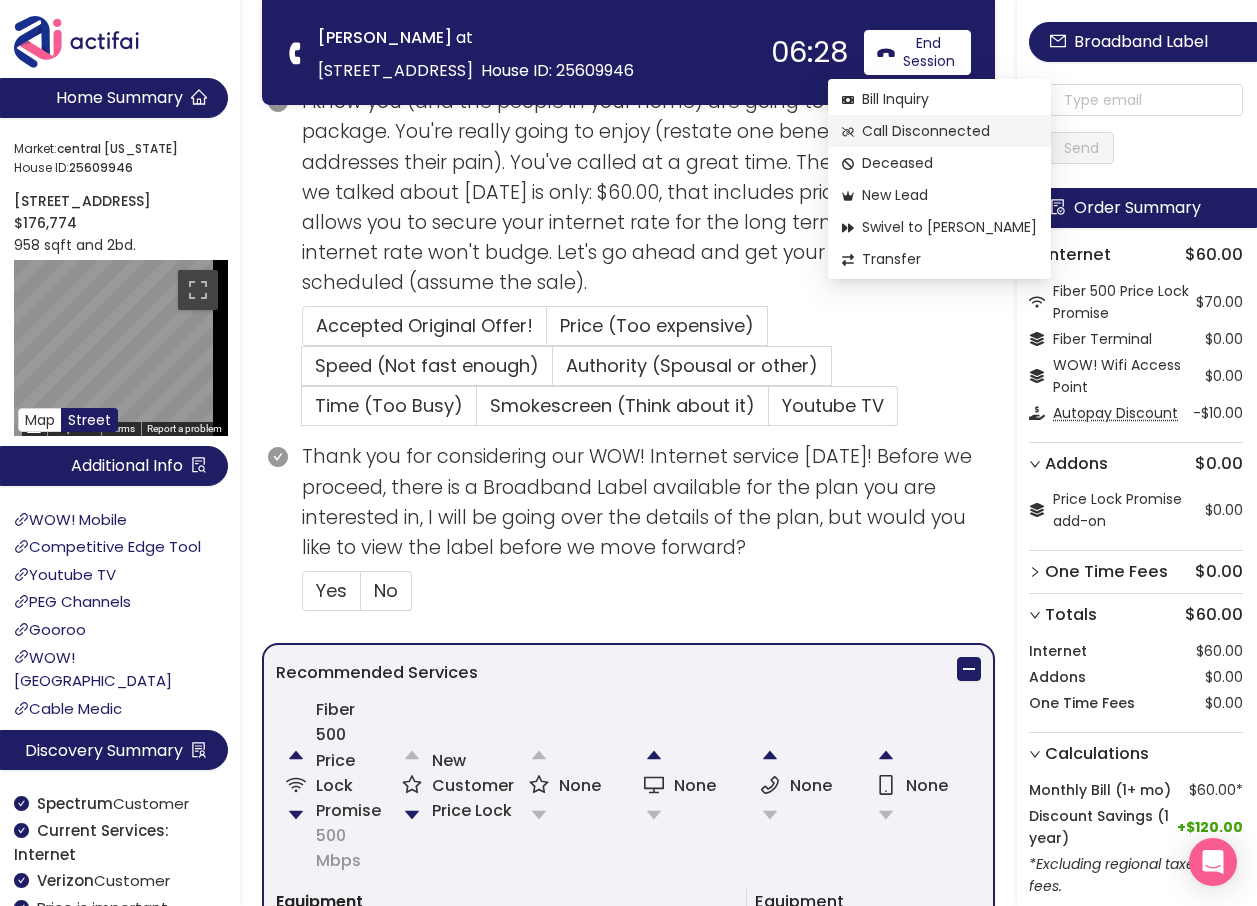 click on "Call Disconnected" 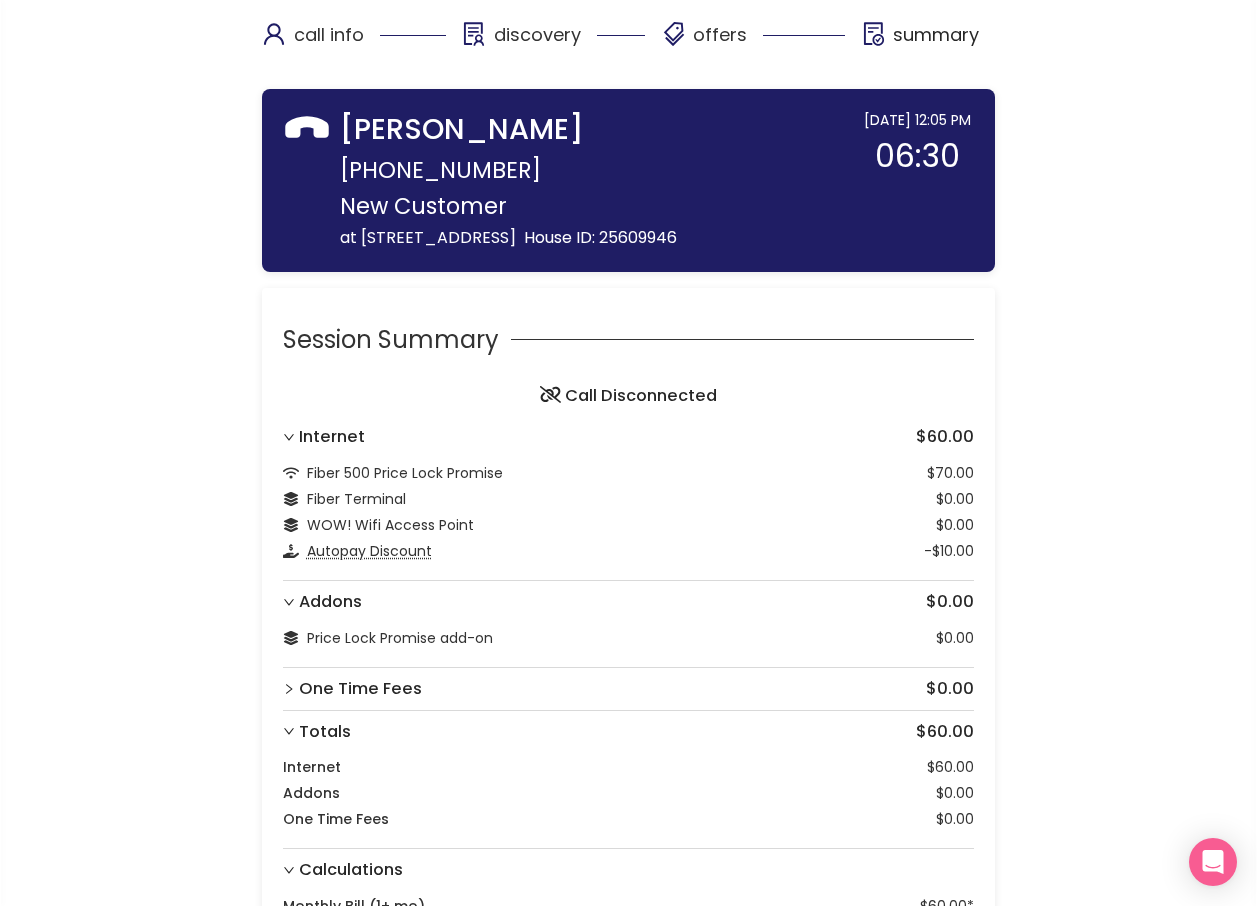 scroll, scrollTop: 295, scrollLeft: 0, axis: vertical 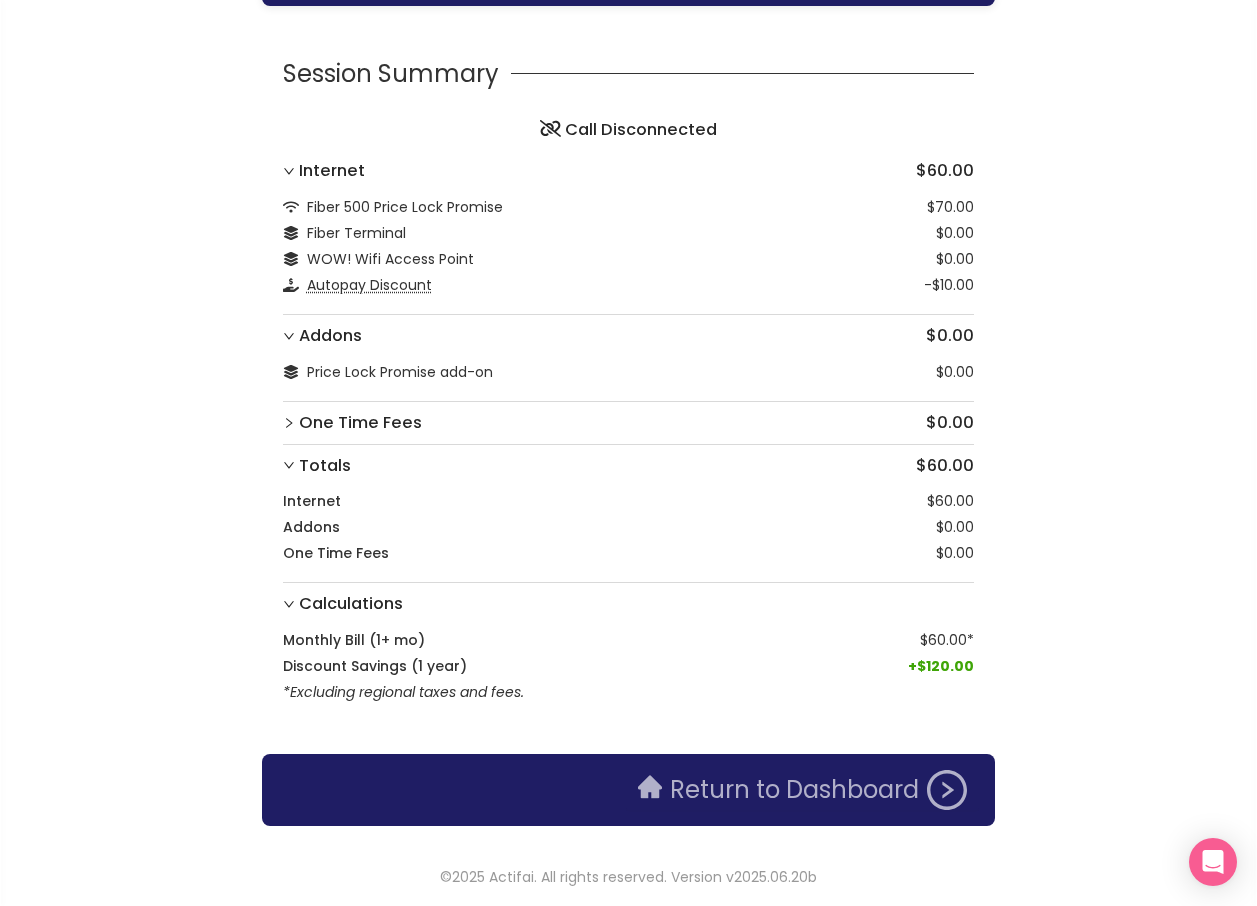click on "Return to Dashboard" 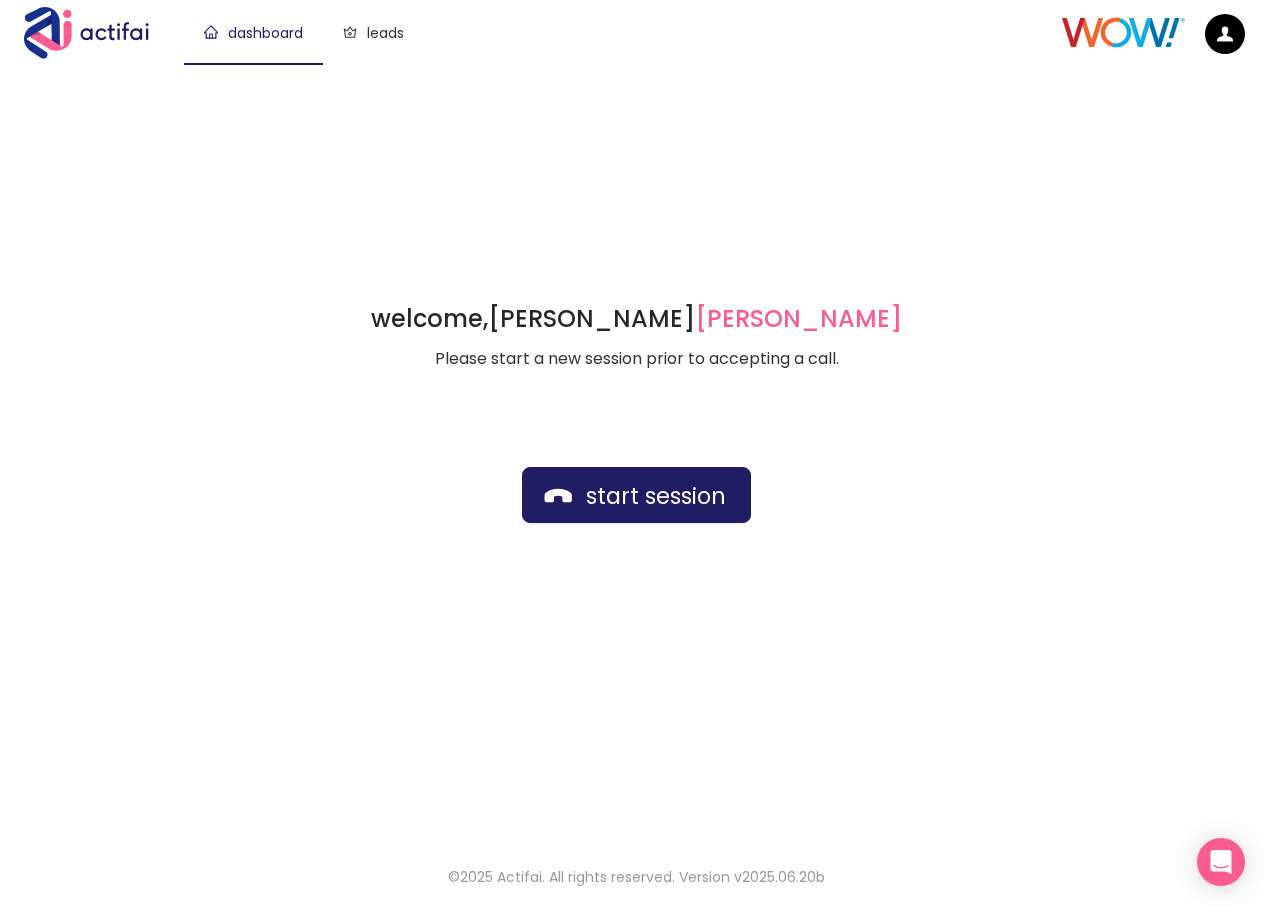 scroll, scrollTop: 0, scrollLeft: 0, axis: both 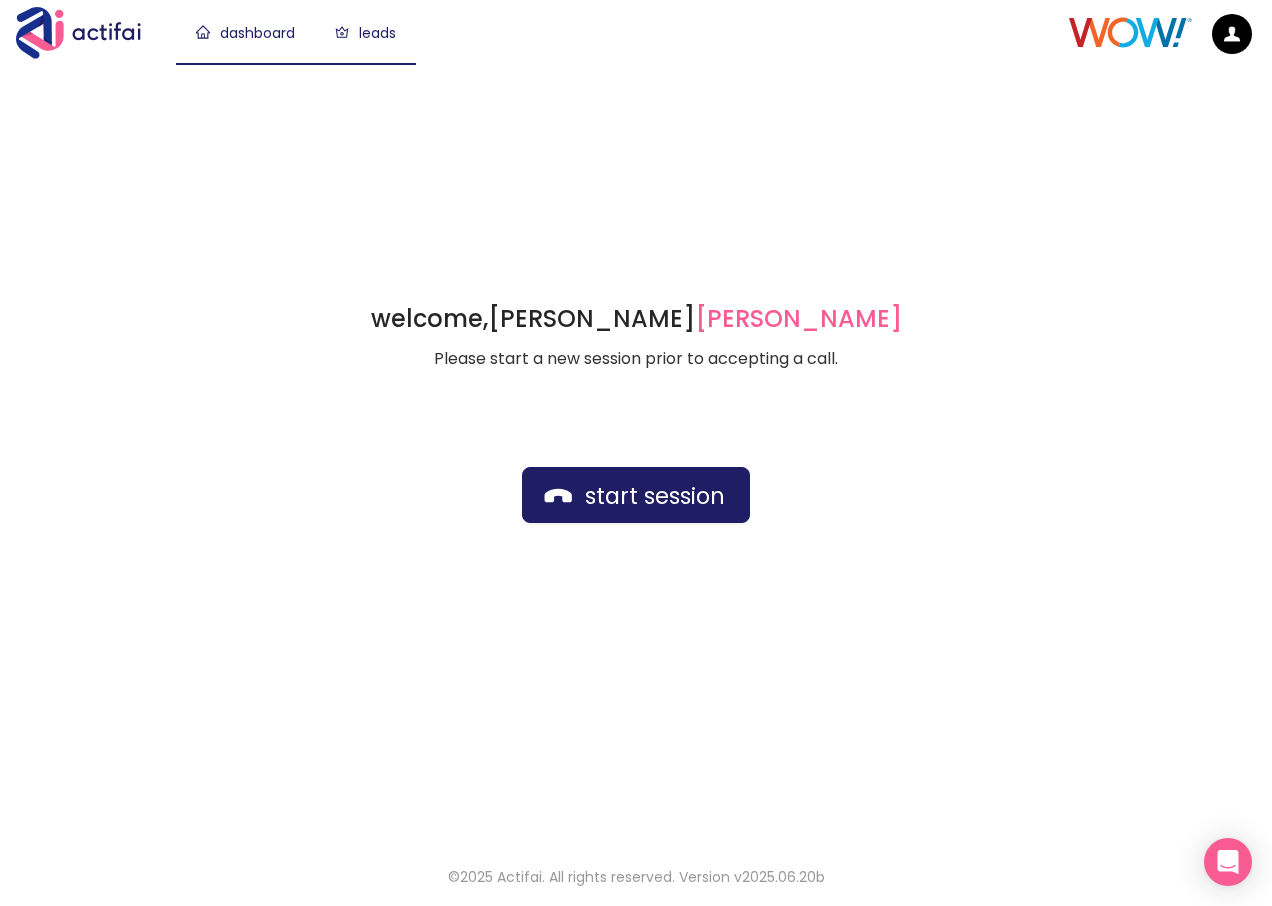 click on "leads" 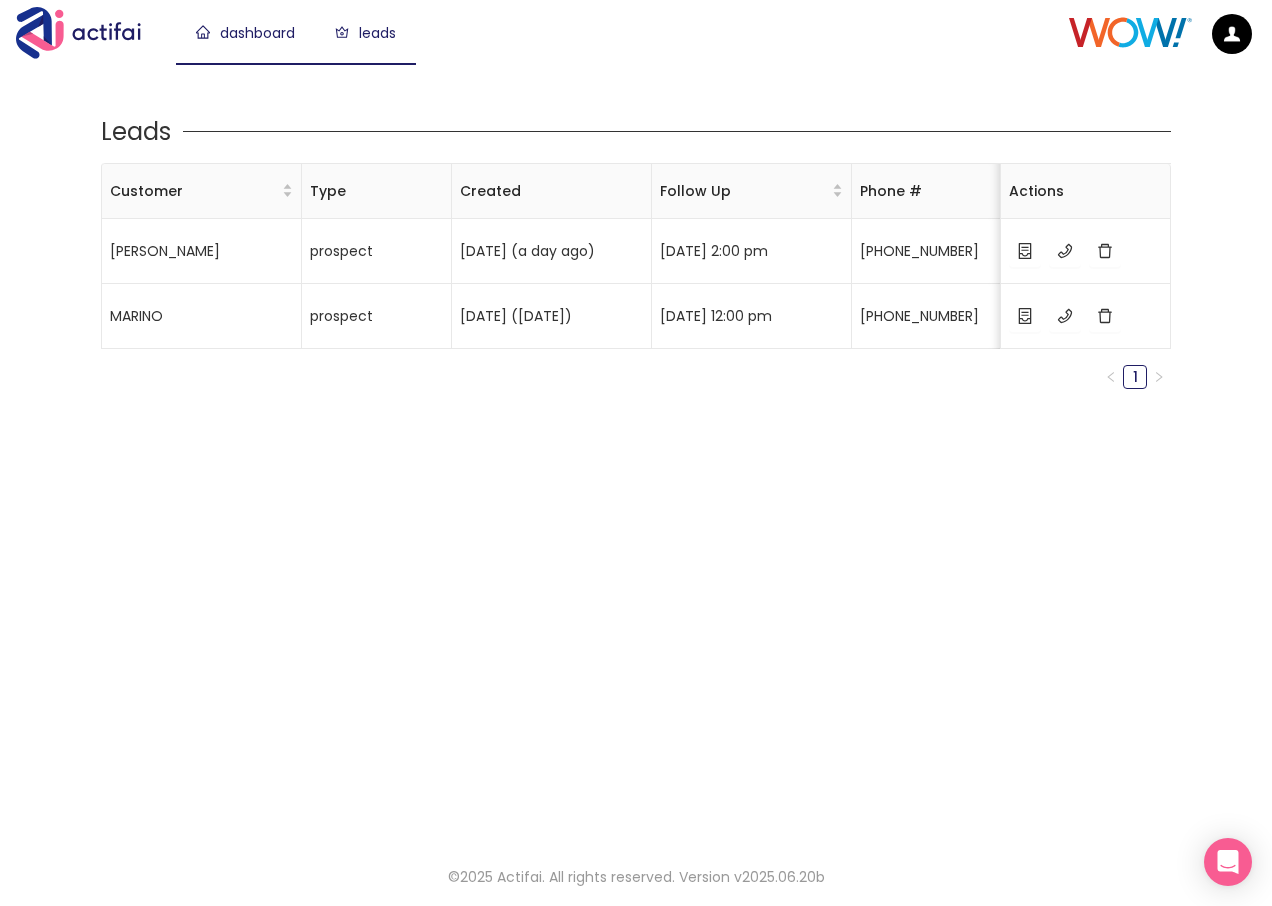 click on "dashboard" 